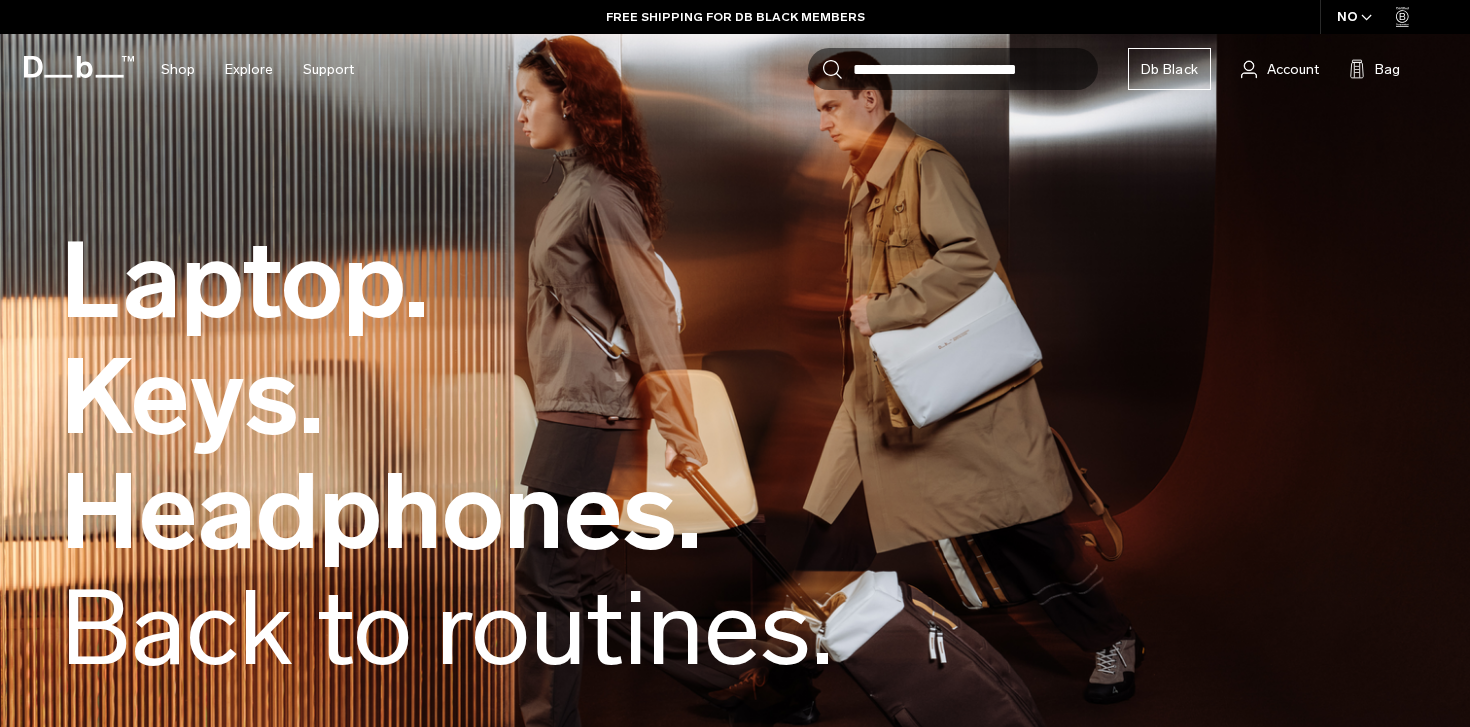 scroll, scrollTop: 0, scrollLeft: 0, axis: both 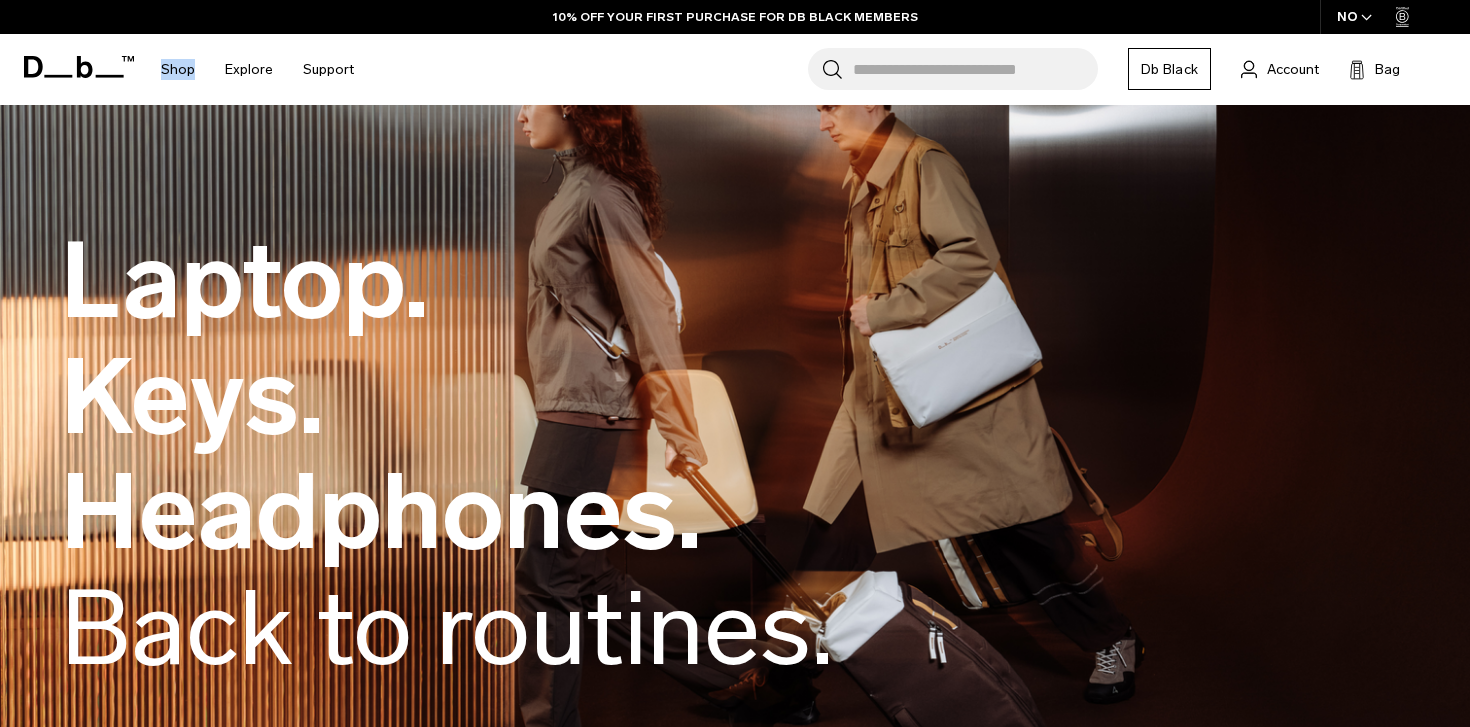 click at bounding box center (1366, 17) 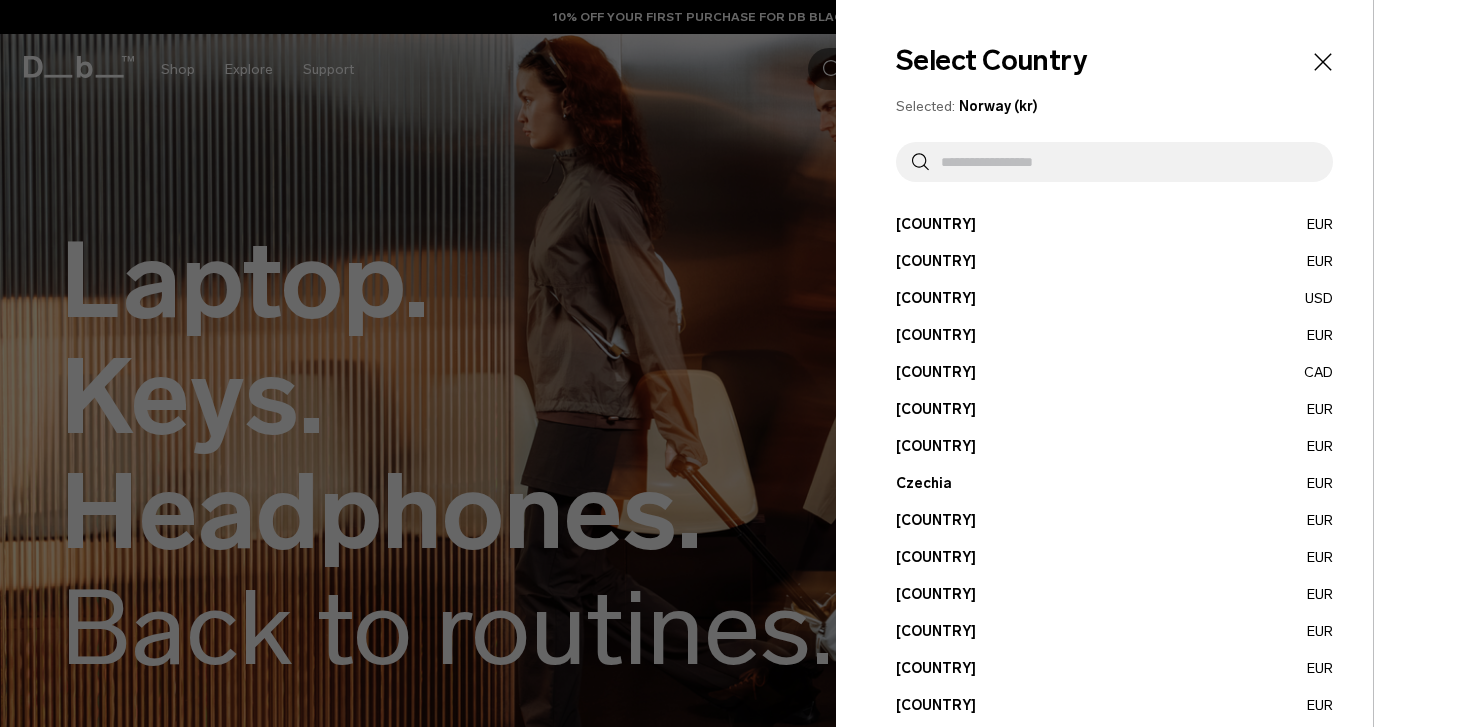click at bounding box center [1123, 162] 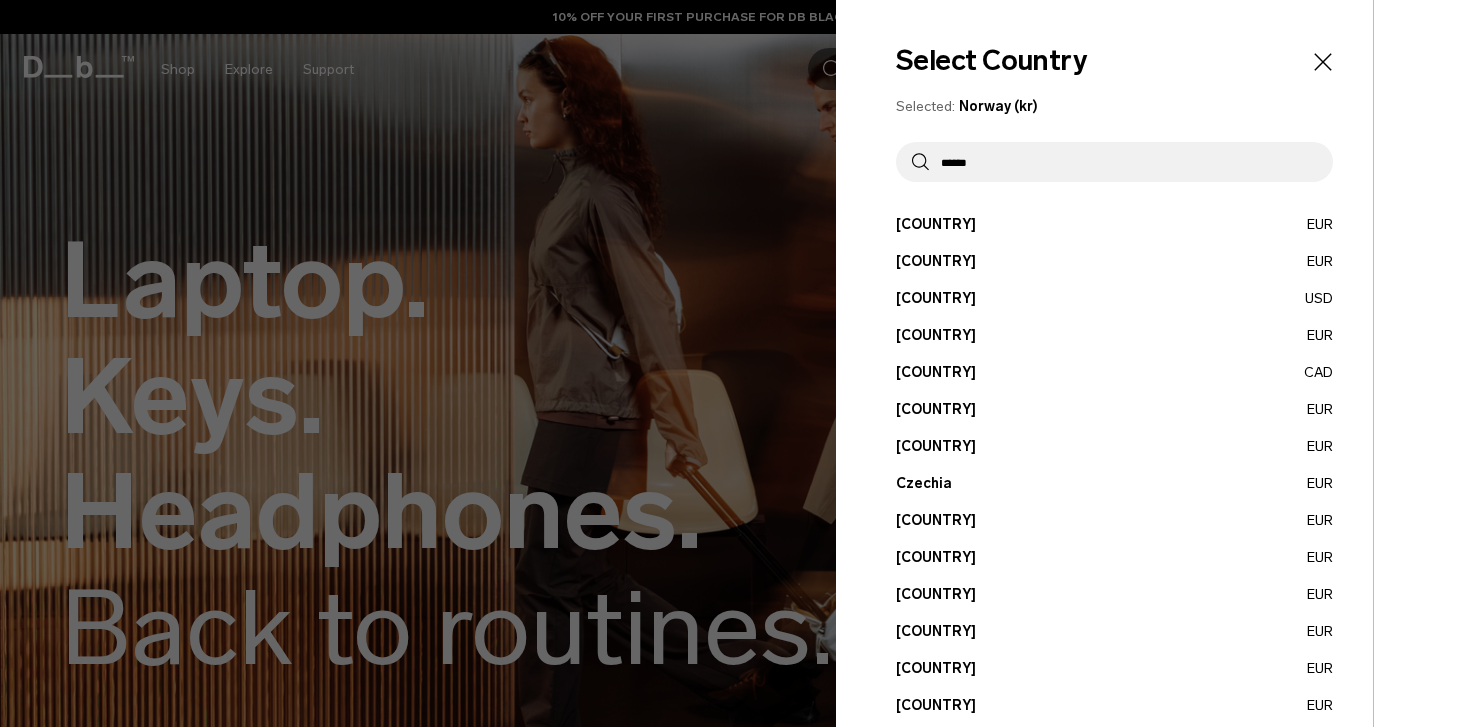 type on "******" 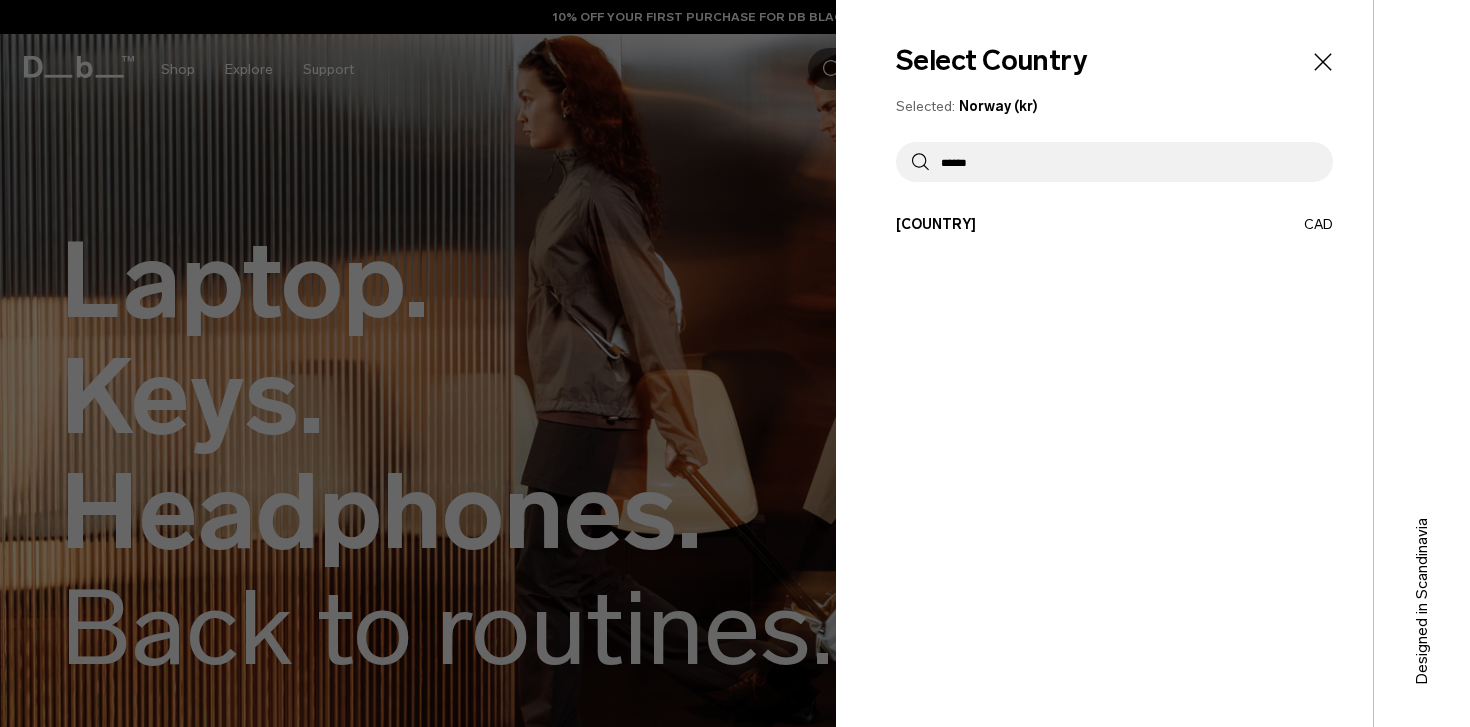click on "Canada
CAD" at bounding box center [1114, 224] 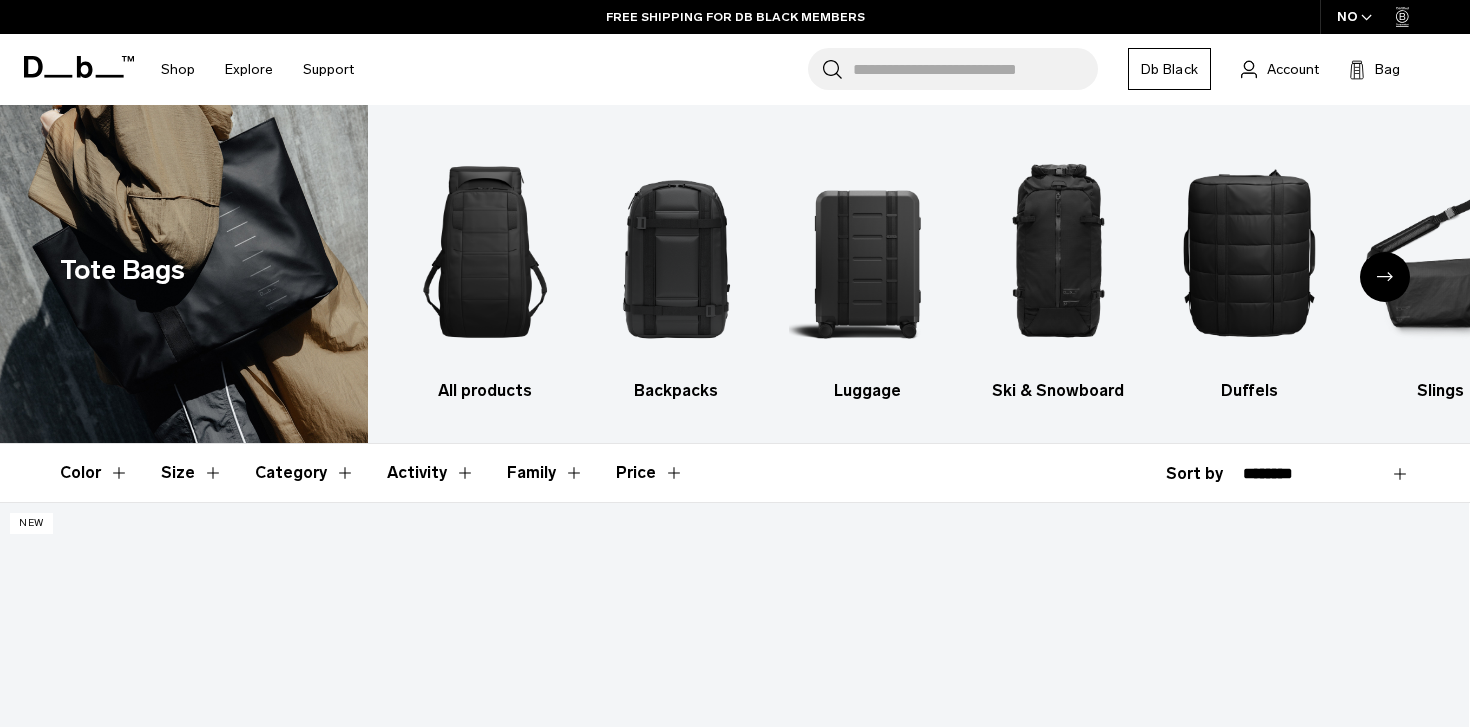 scroll, scrollTop: 0, scrollLeft: 0, axis: both 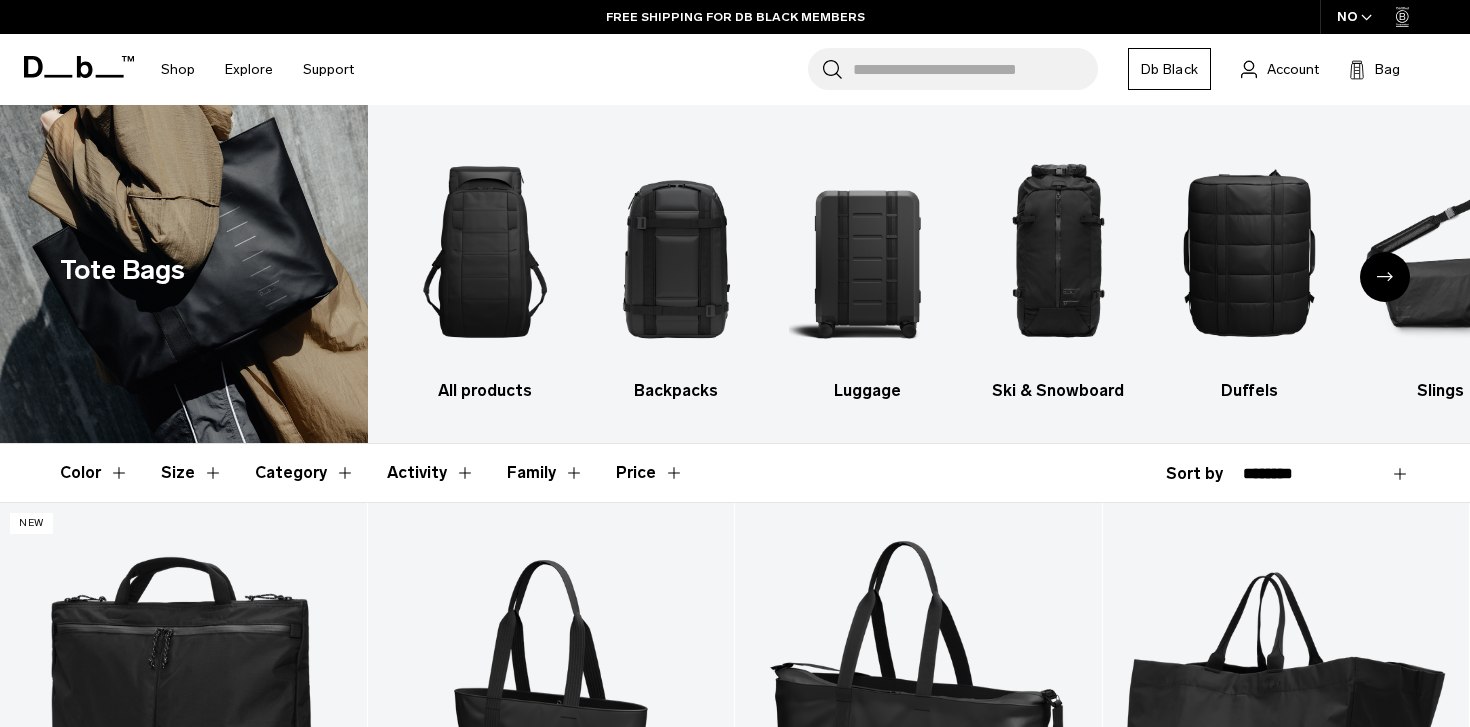 click on "NO" at bounding box center [1355, 17] 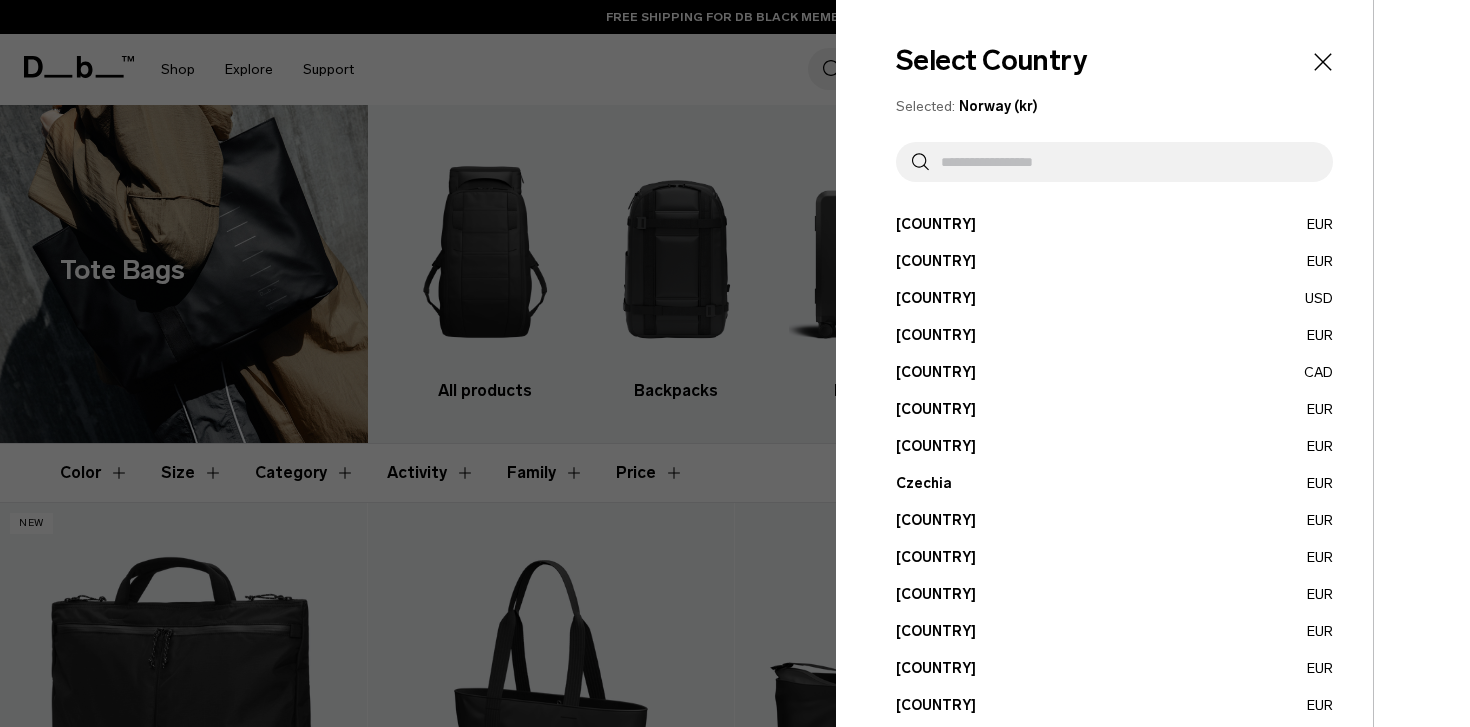 click at bounding box center (1123, 162) 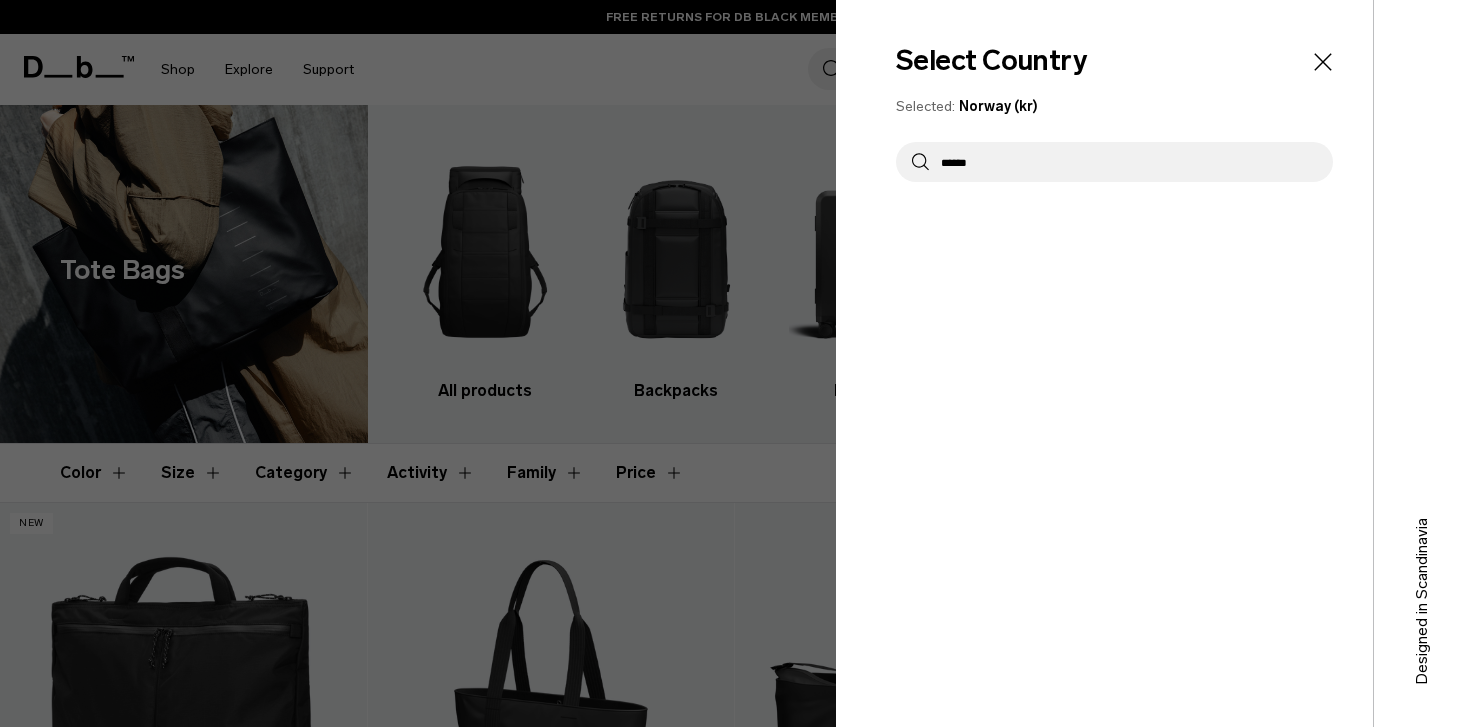 type on "******" 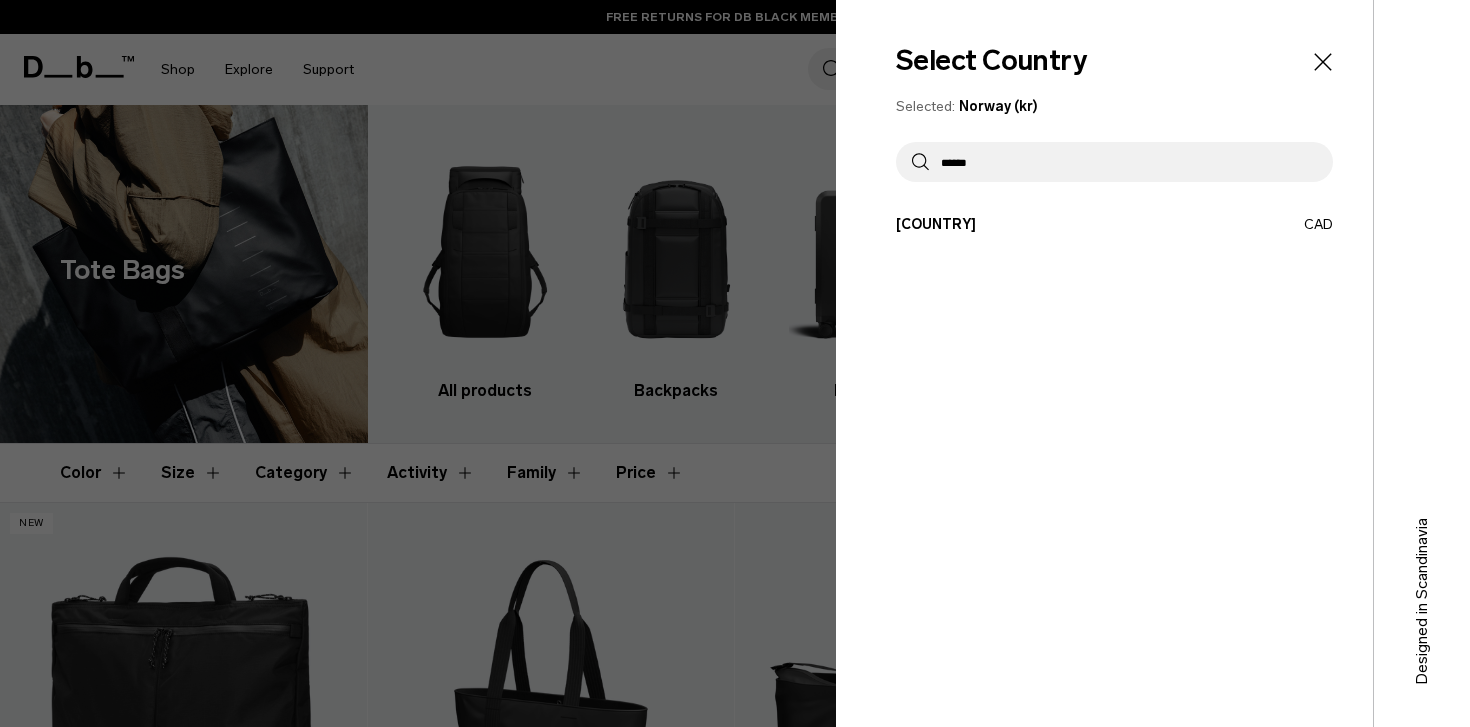 click on "Canada
CAD" at bounding box center (1114, 224) 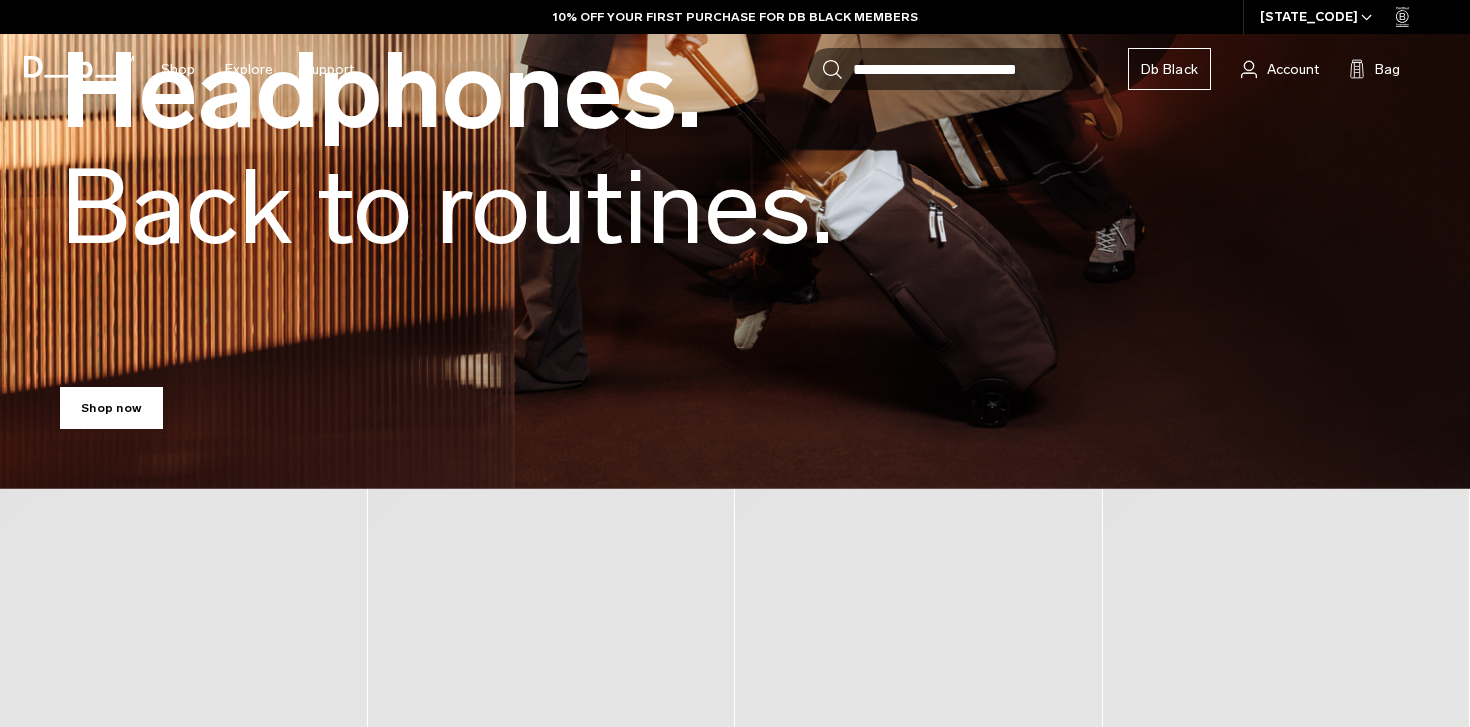 scroll, scrollTop: 521, scrollLeft: 0, axis: vertical 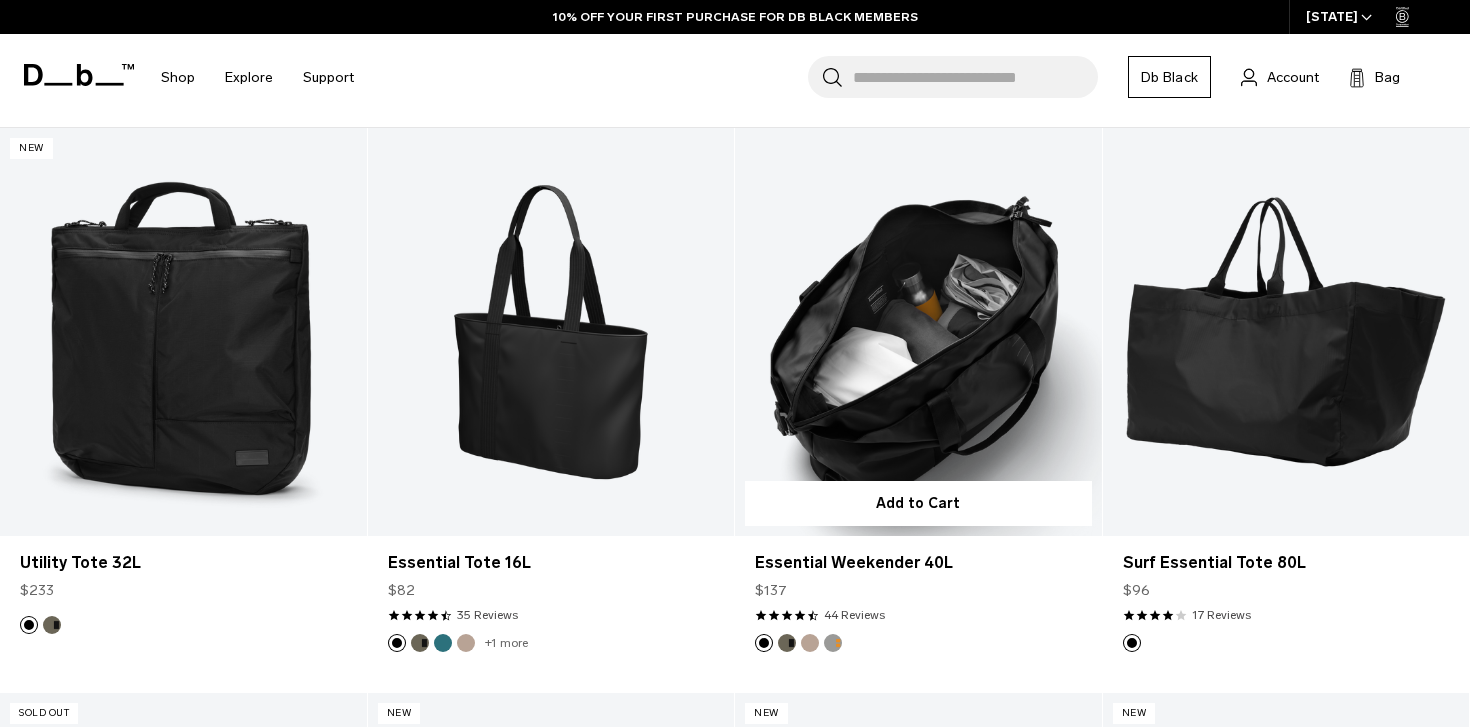 click at bounding box center (918, 331) 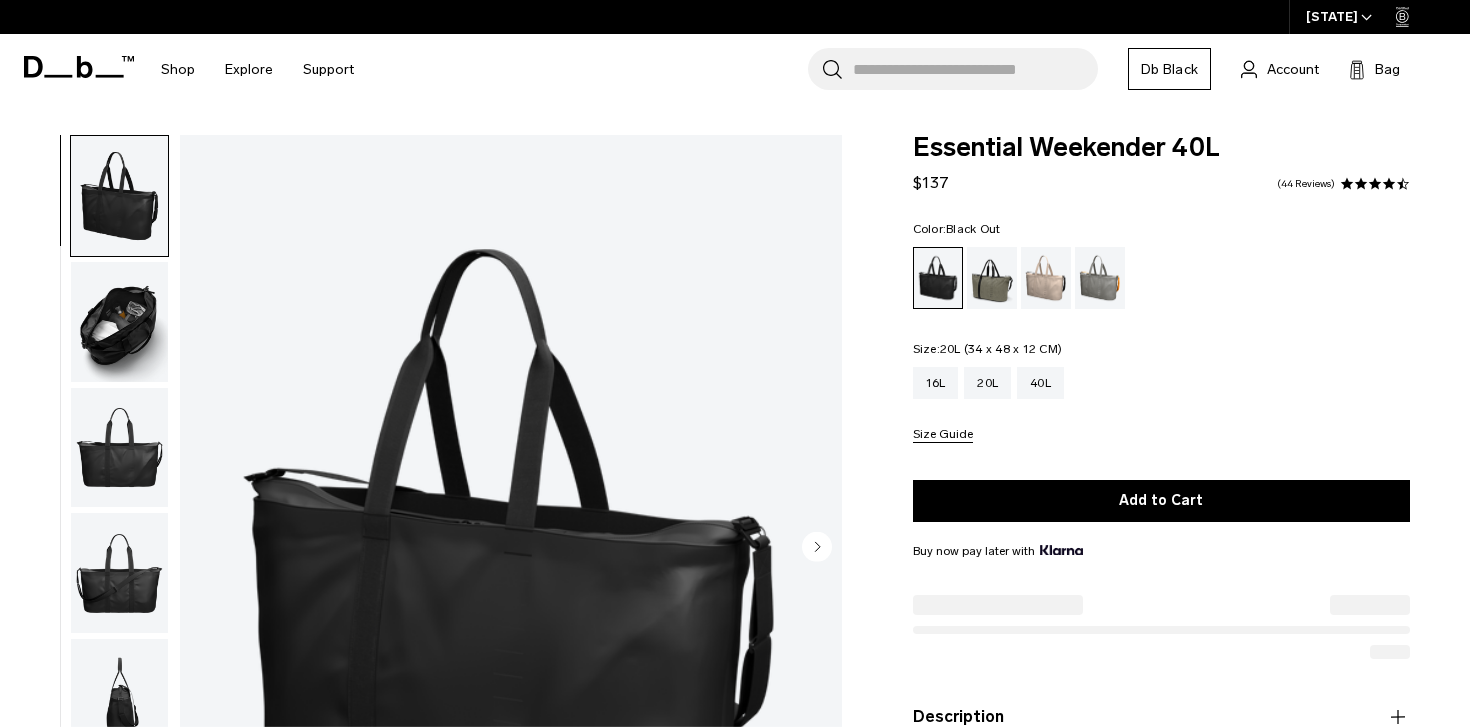 scroll, scrollTop: 0, scrollLeft: 0, axis: both 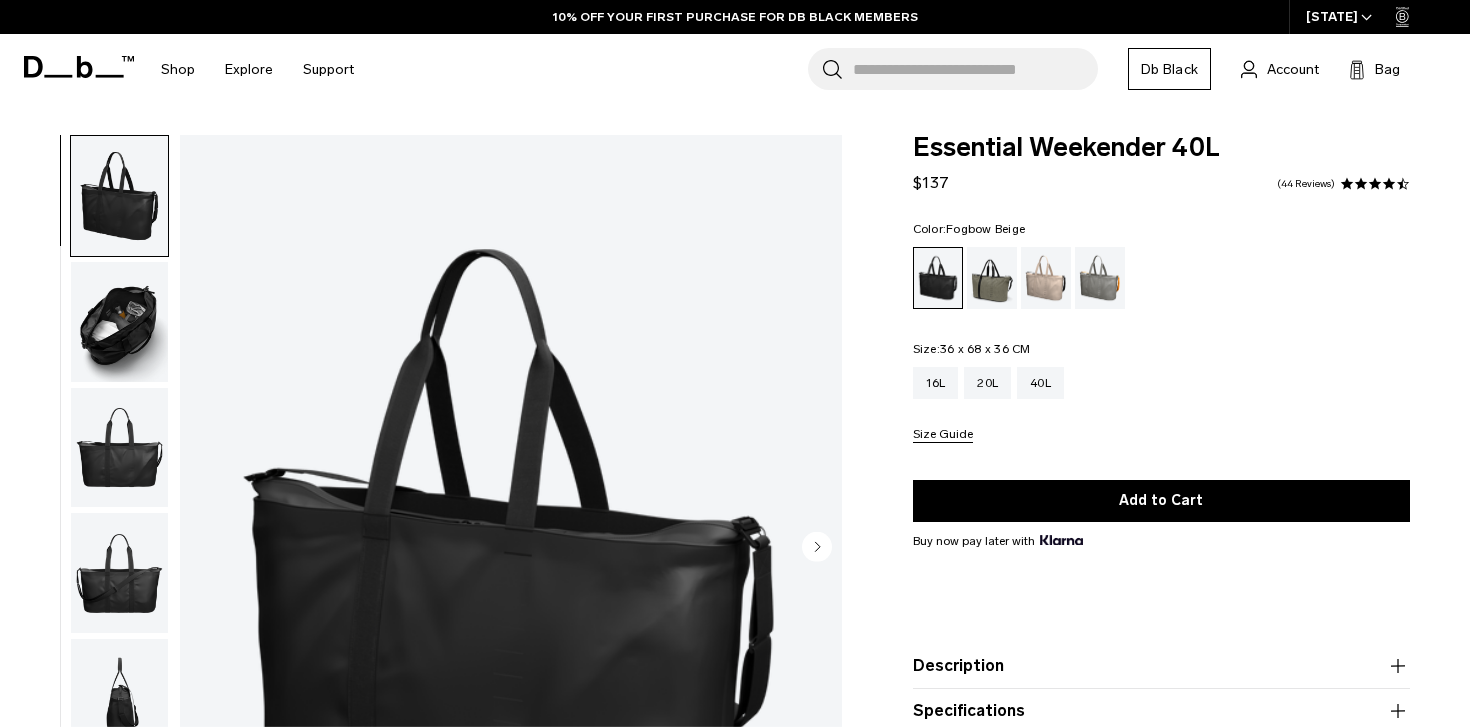 click at bounding box center [1046, 278] 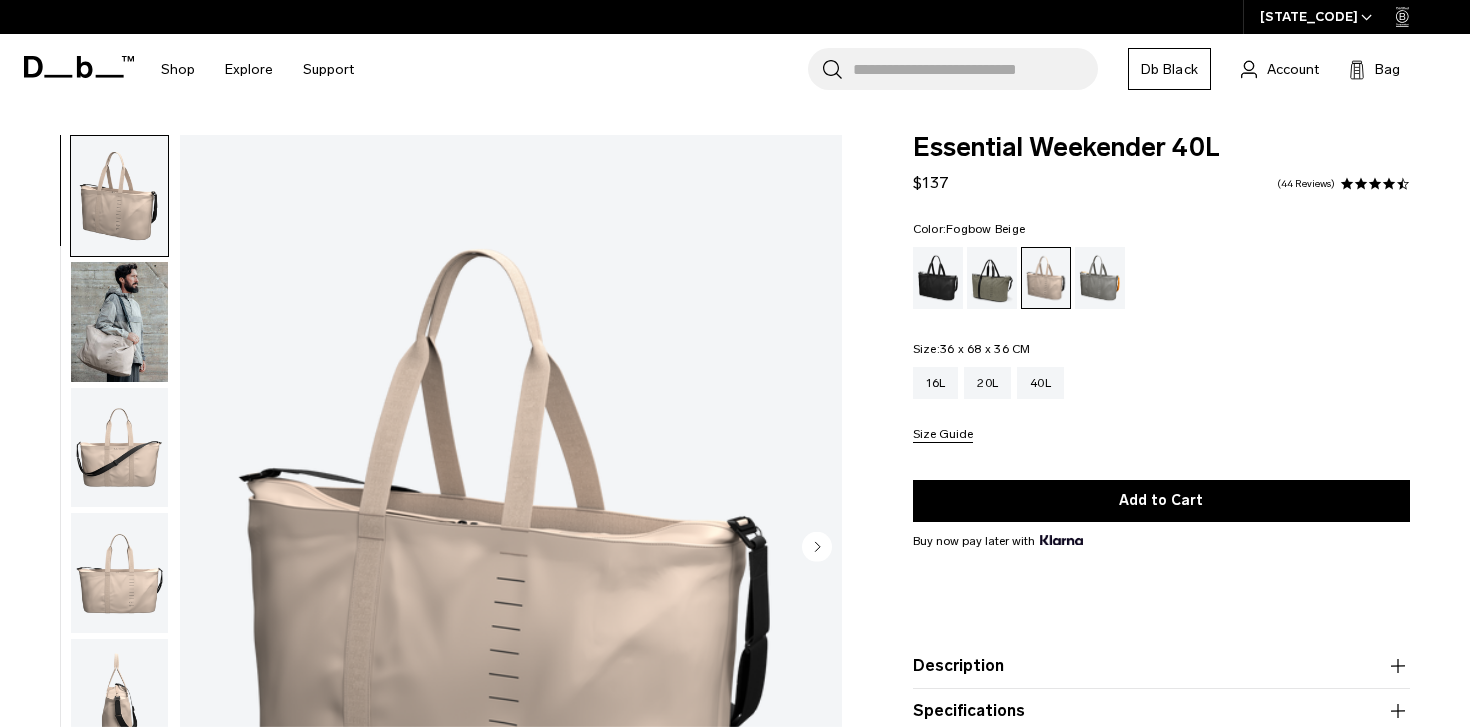 scroll, scrollTop: 0, scrollLeft: 0, axis: both 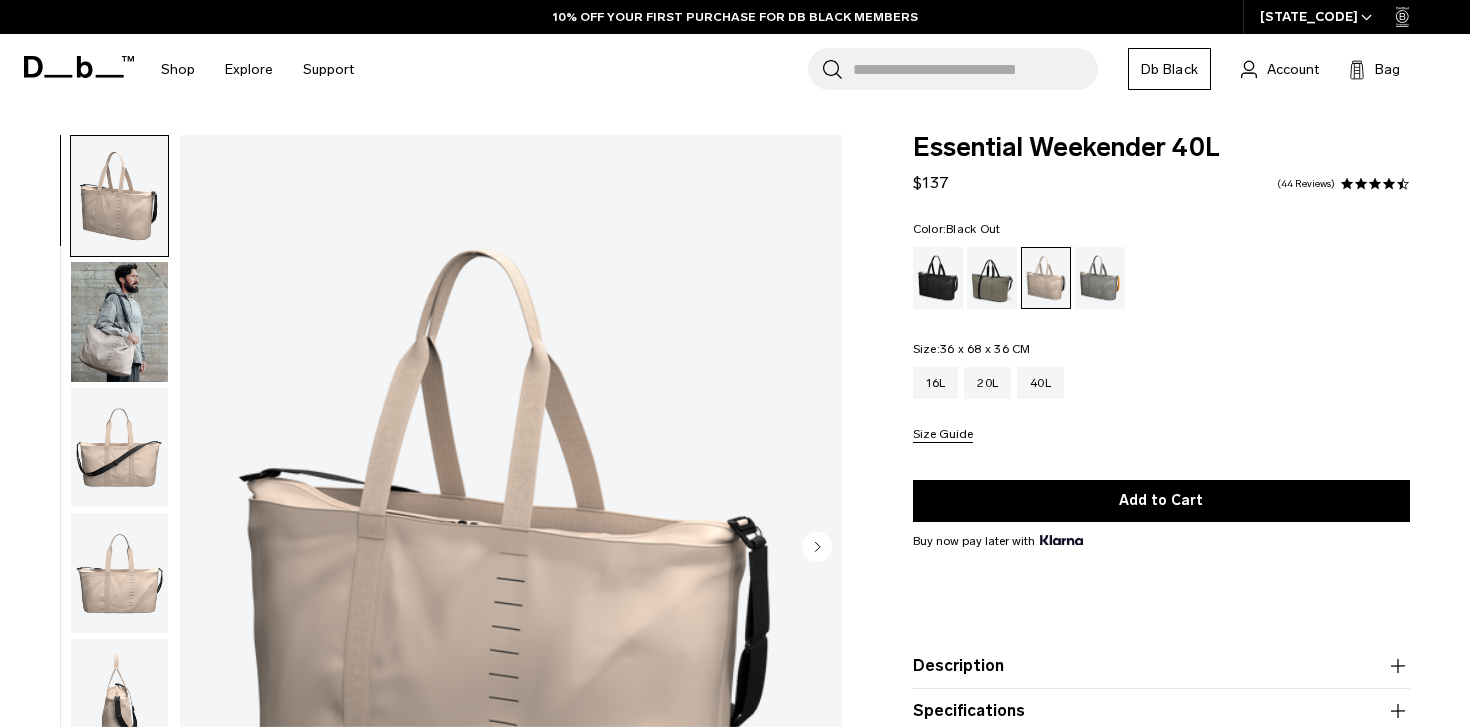 click at bounding box center [938, 278] 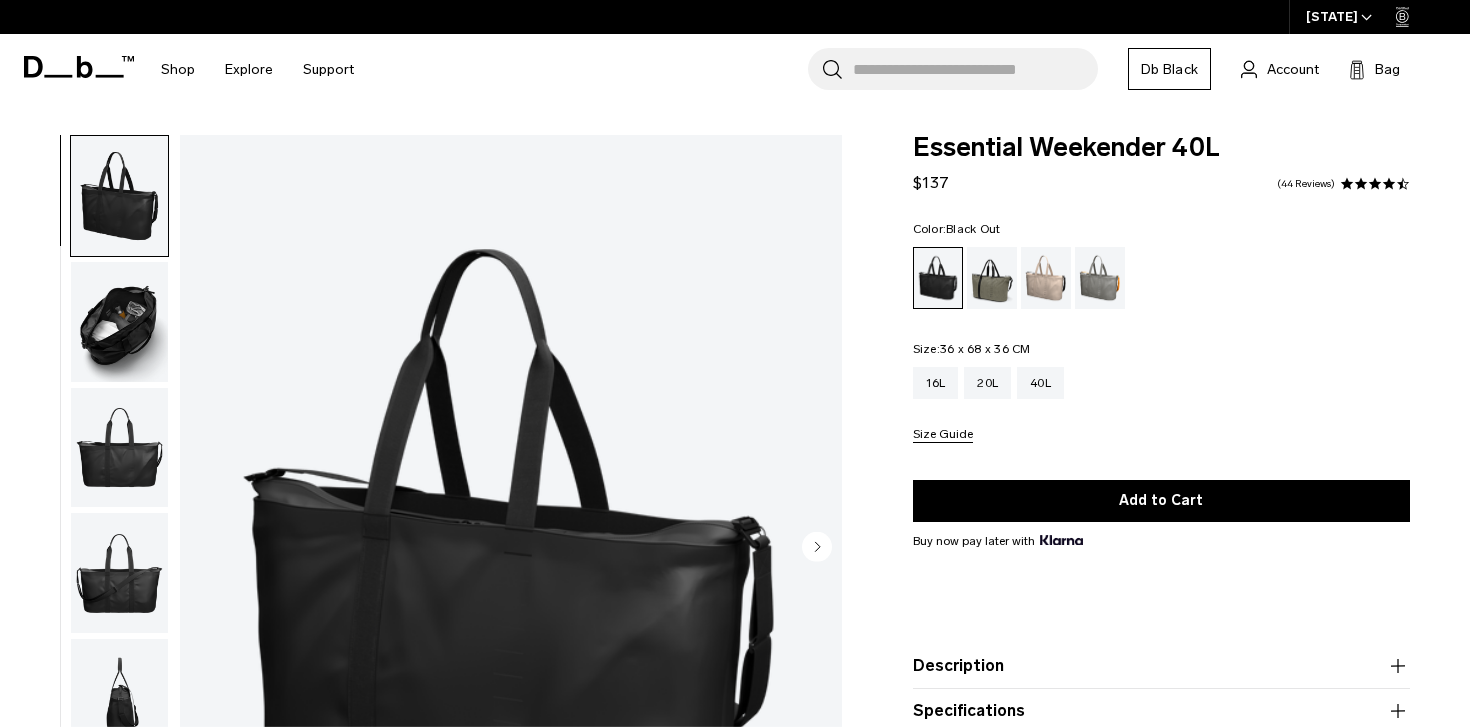 scroll, scrollTop: 0, scrollLeft: 0, axis: both 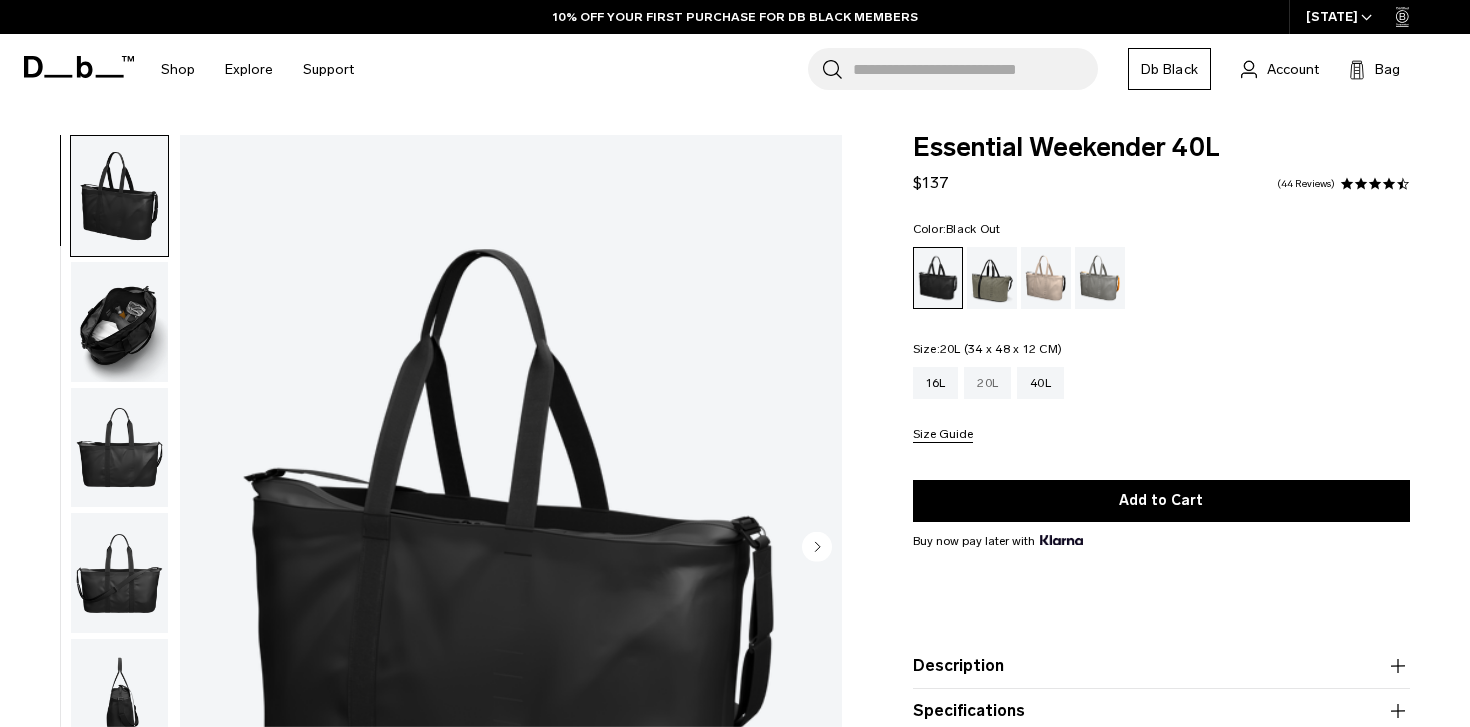 click on "20L" at bounding box center (987, 383) 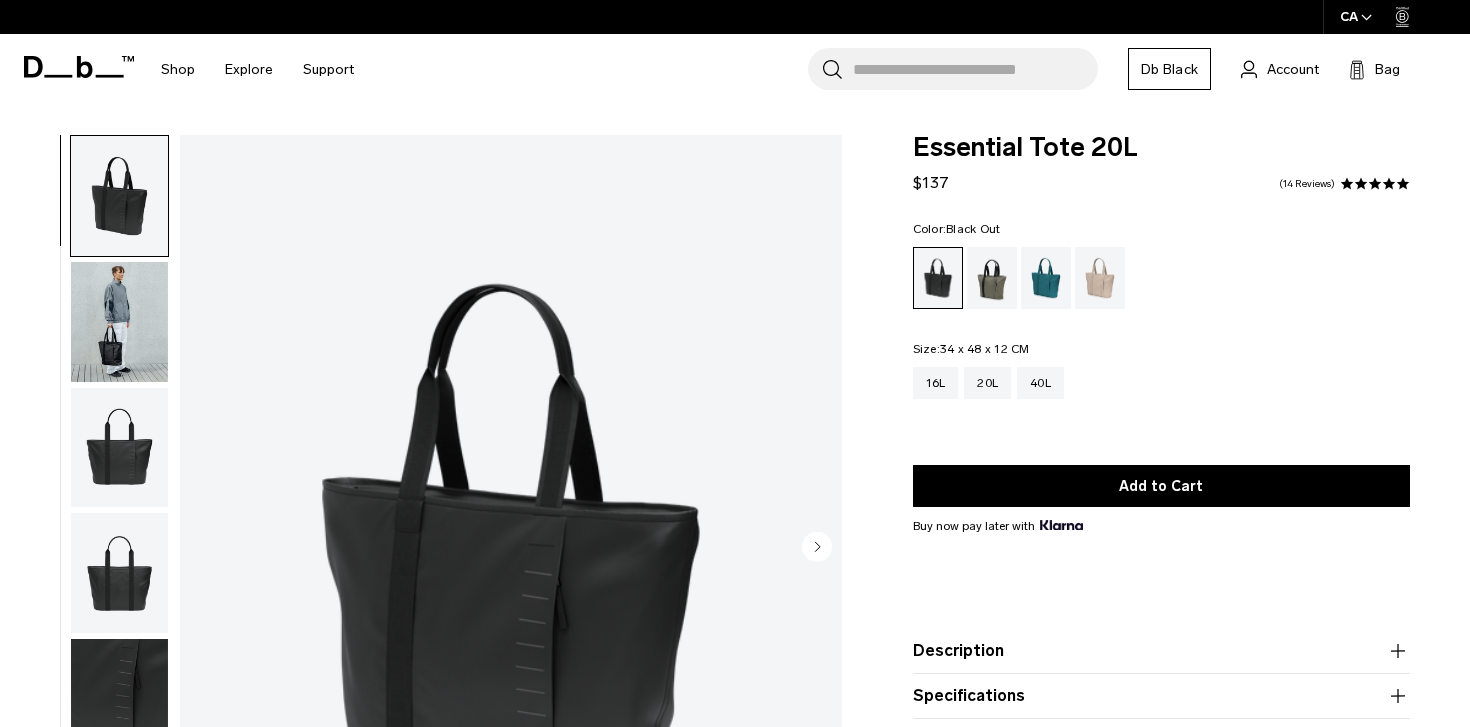 scroll, scrollTop: 0, scrollLeft: 0, axis: both 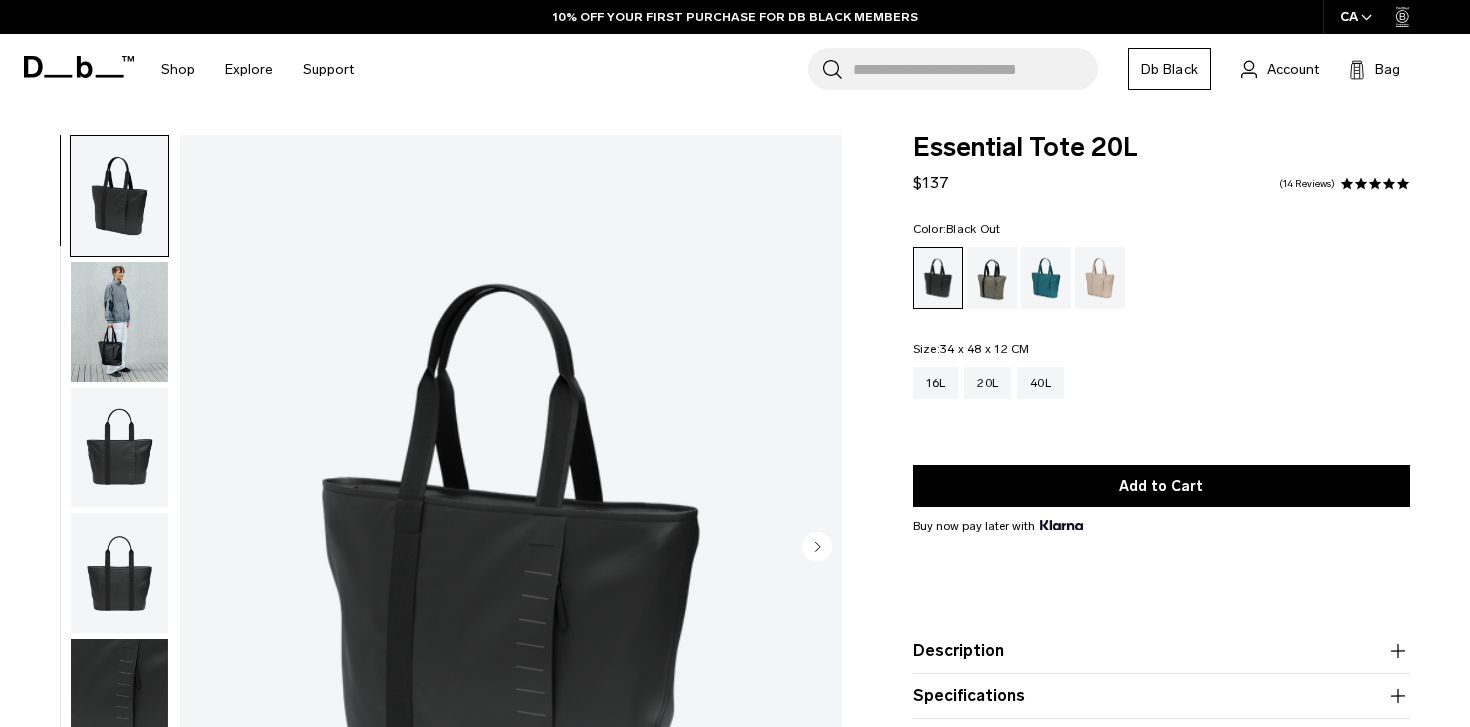 click at bounding box center (119, 322) 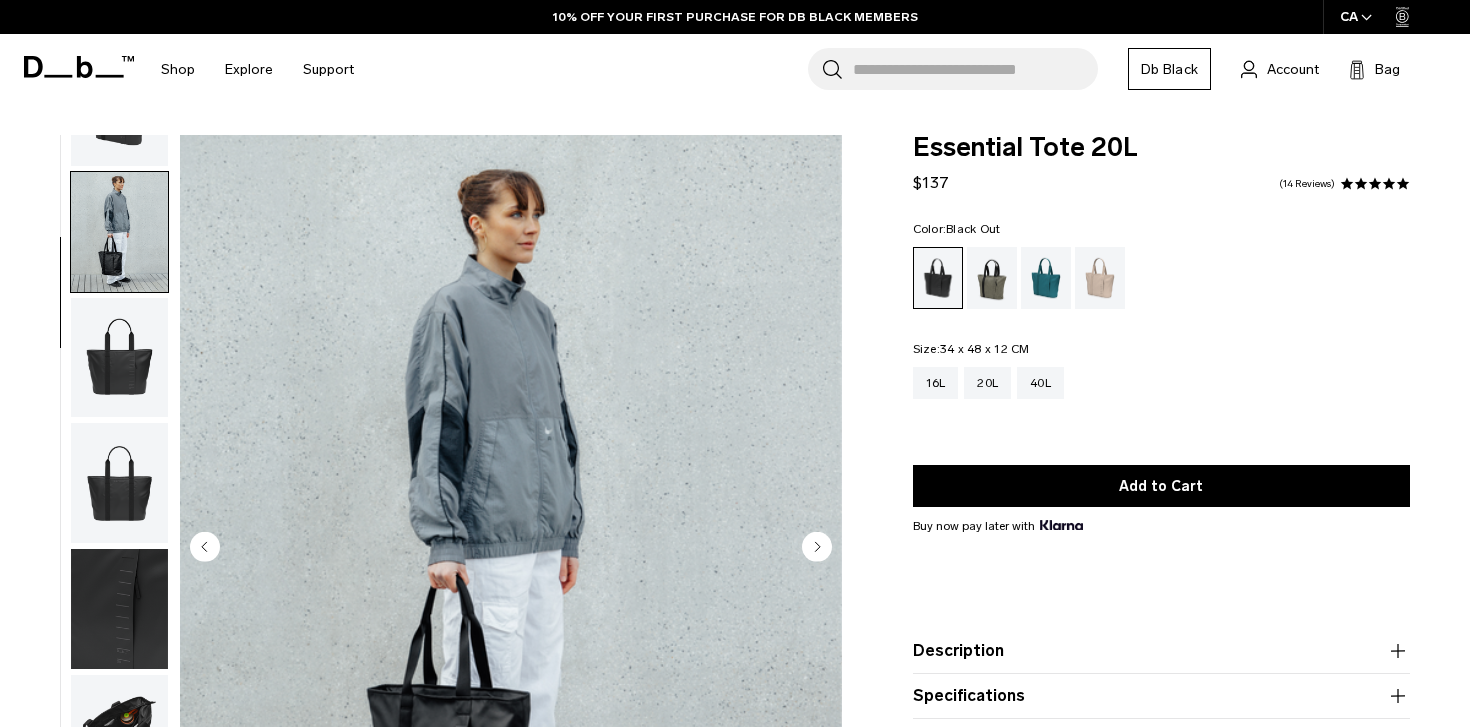 scroll, scrollTop: 126, scrollLeft: 0, axis: vertical 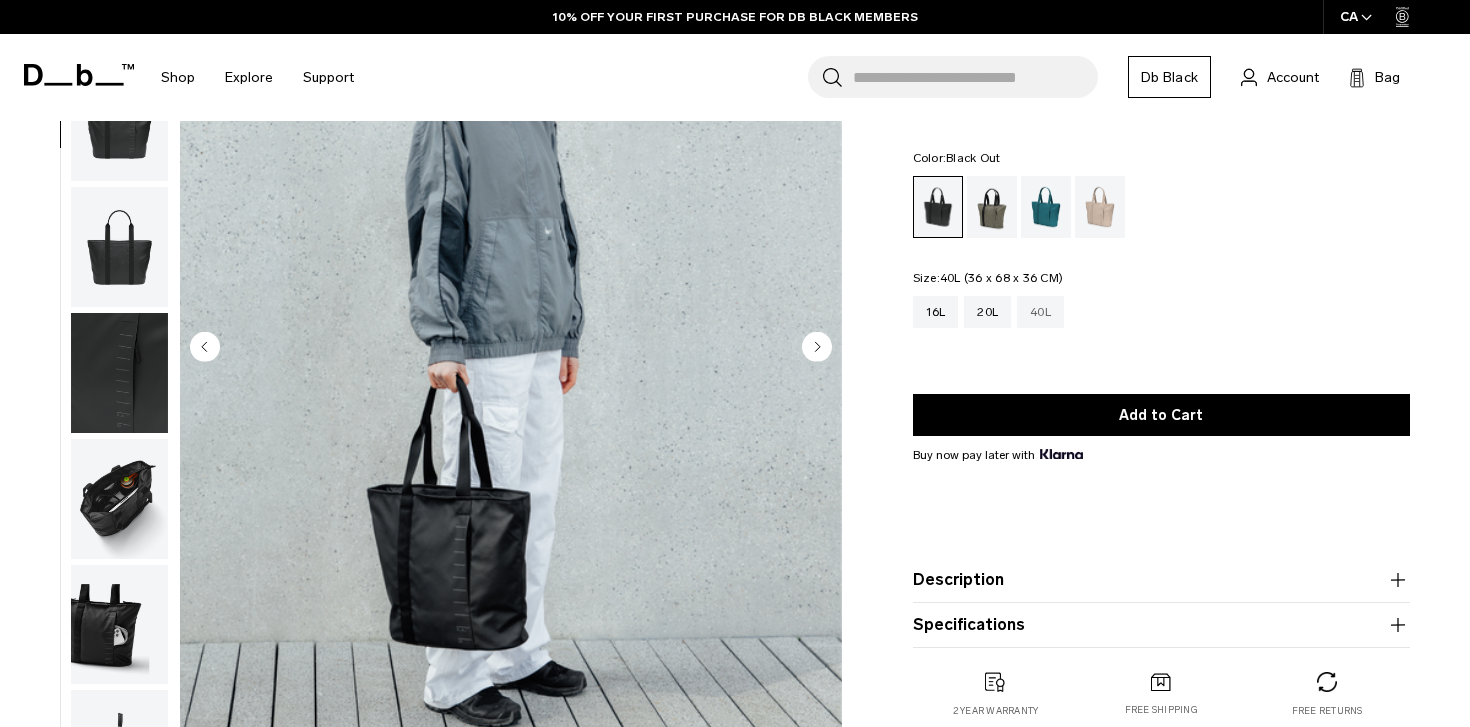 click on "40L" at bounding box center (1040, 312) 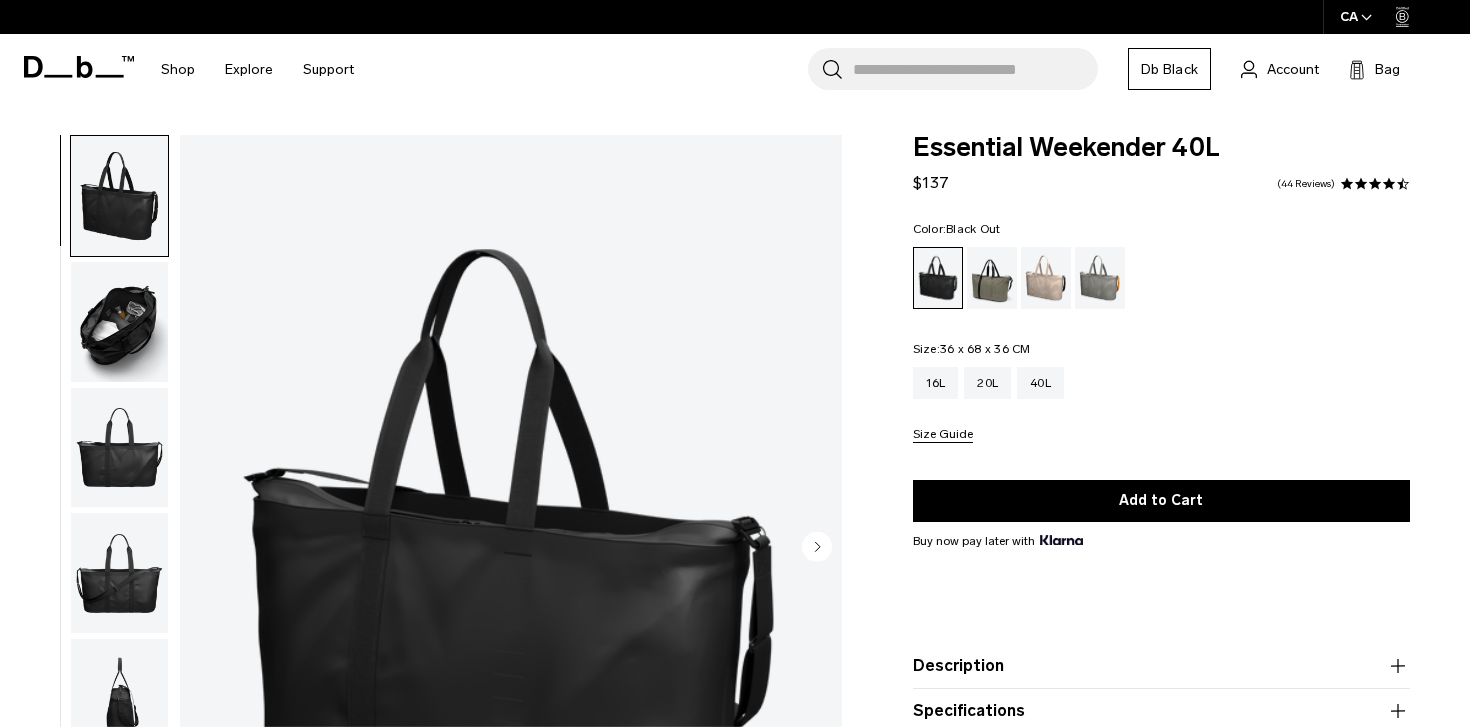 scroll, scrollTop: 181, scrollLeft: 0, axis: vertical 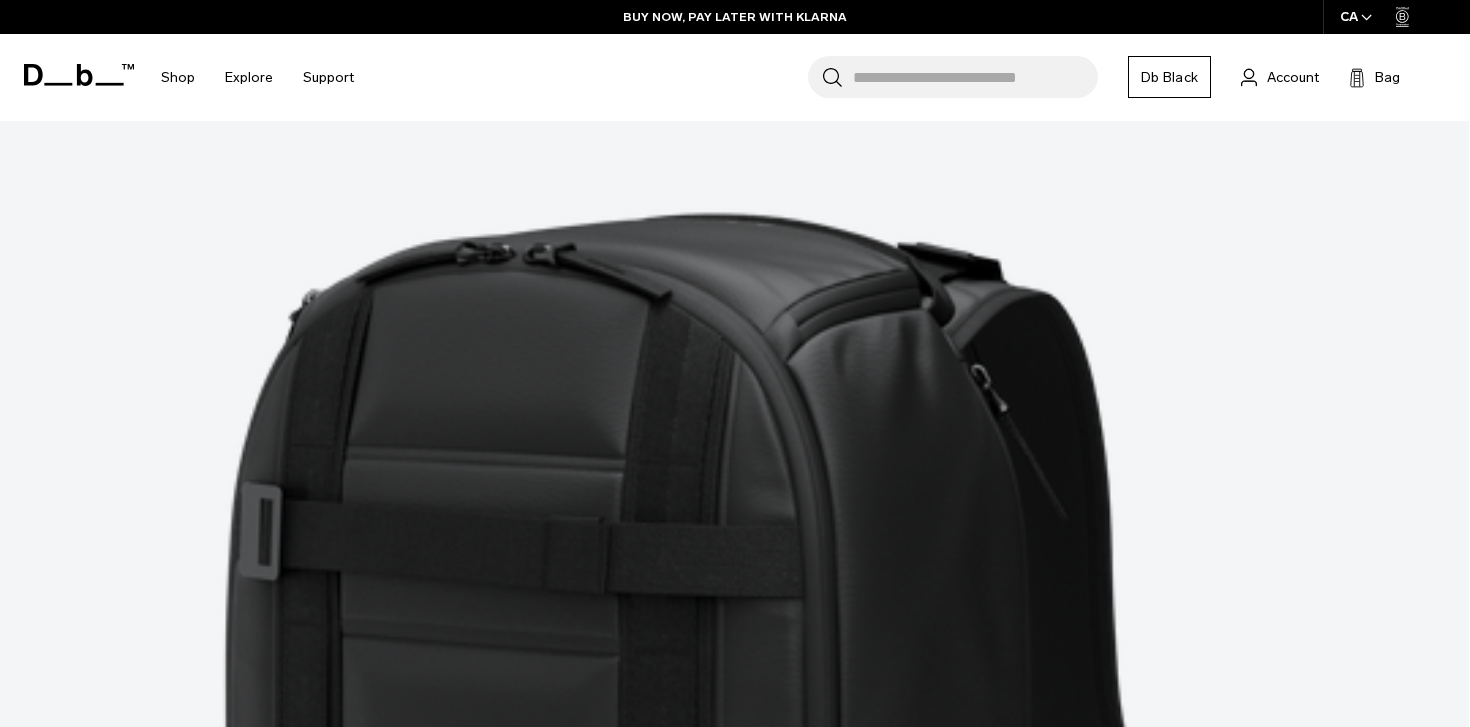 click on "Show more" at bounding box center [734, 66179] 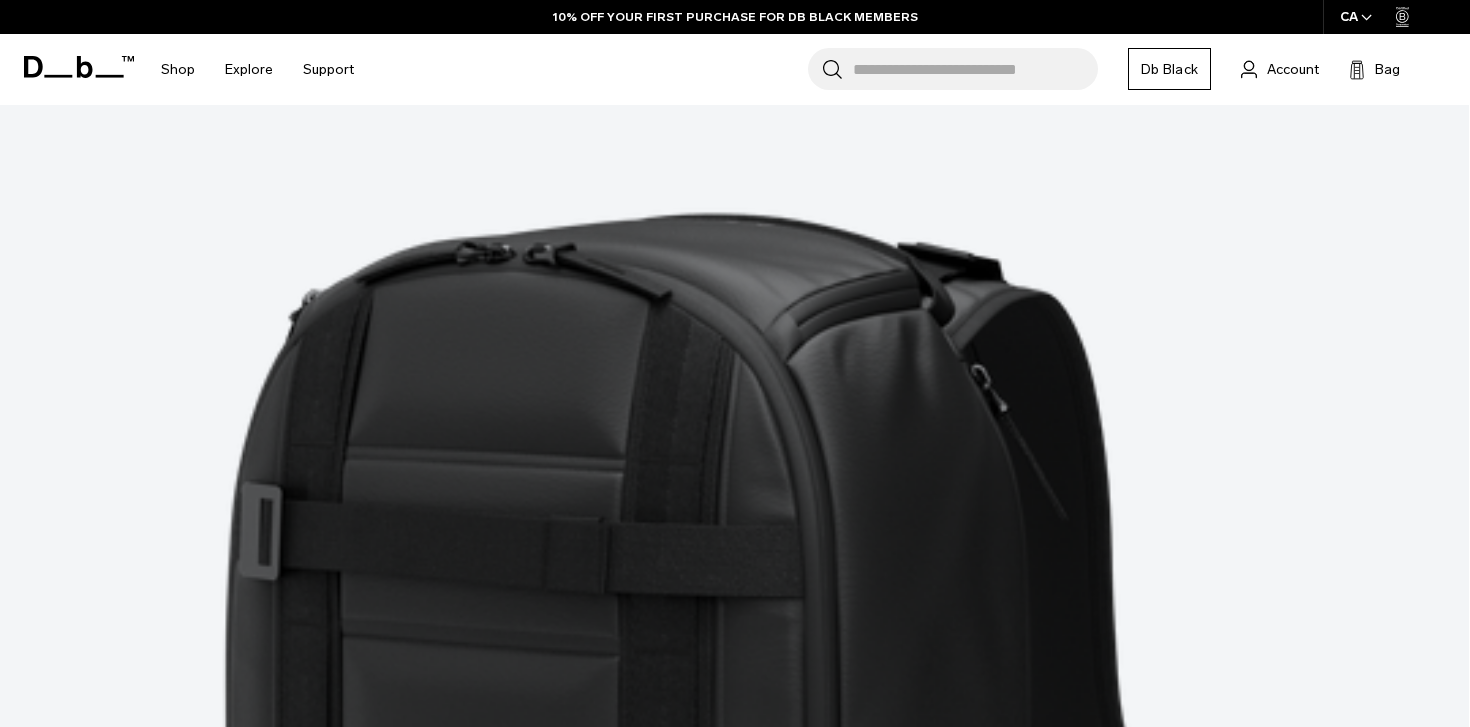 scroll, scrollTop: 0, scrollLeft: 0, axis: both 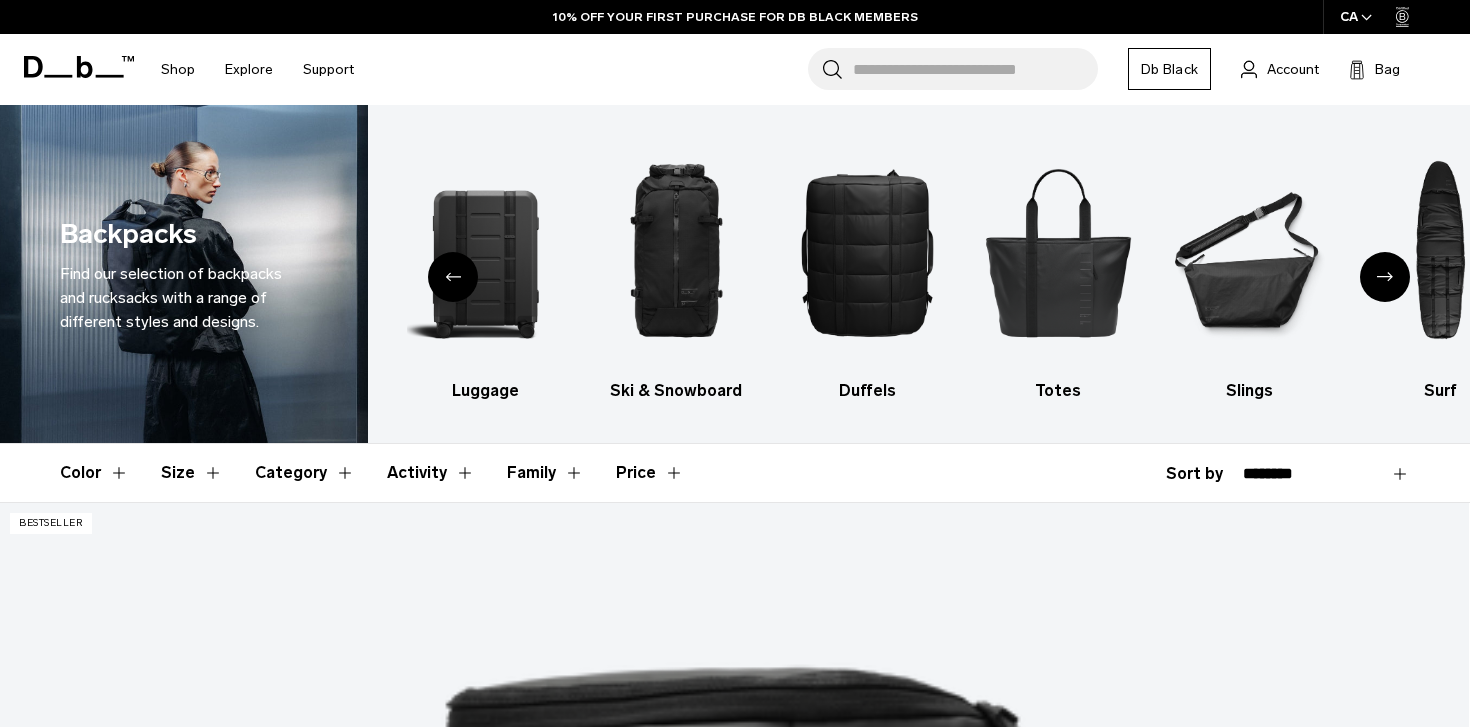 click 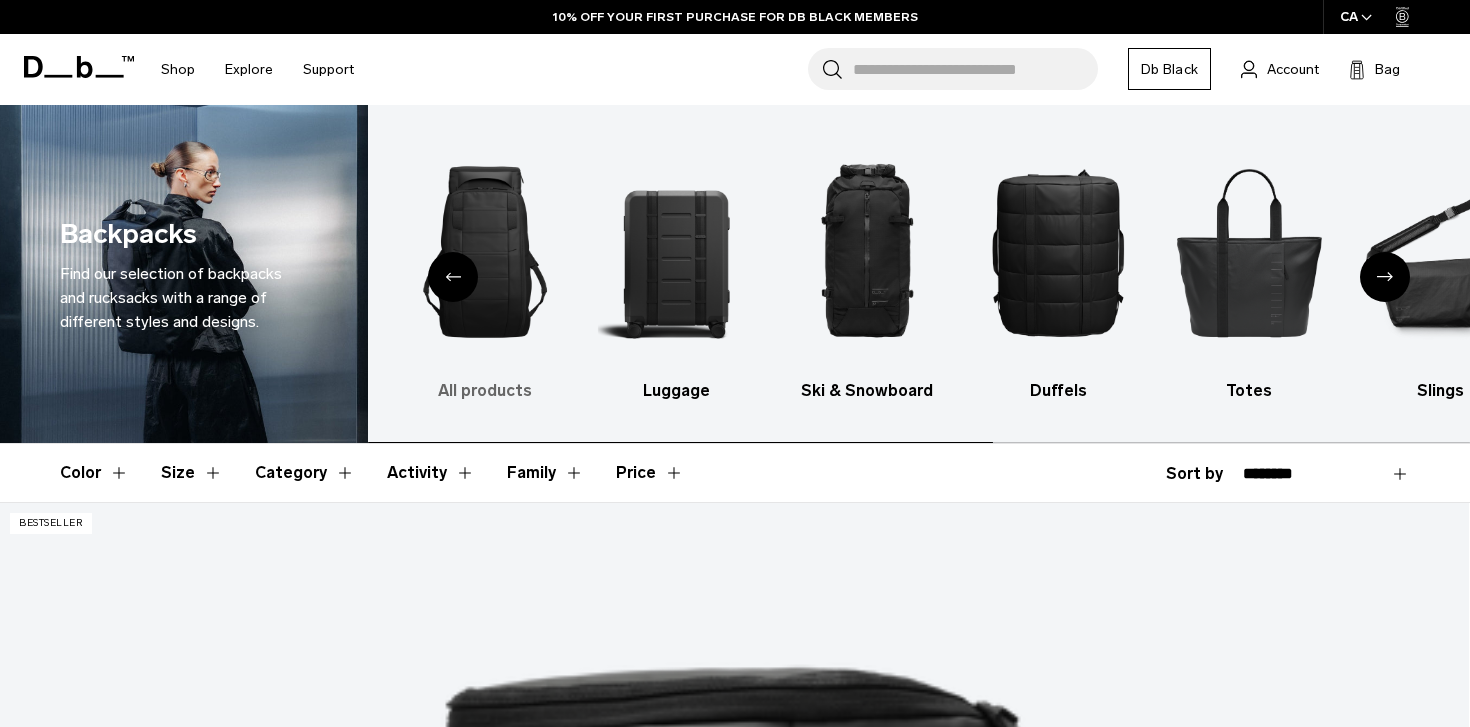 click at bounding box center (485, 252) 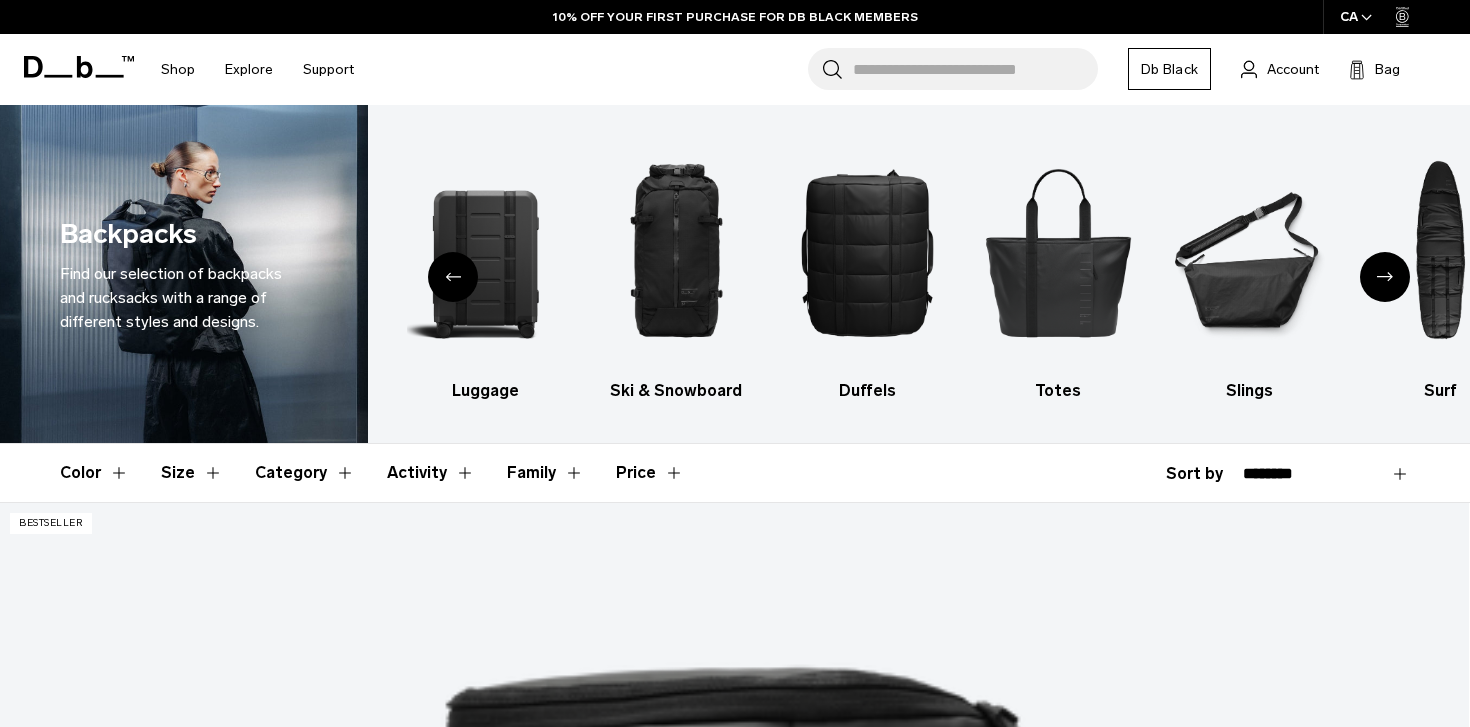 click at bounding box center (1385, 277) 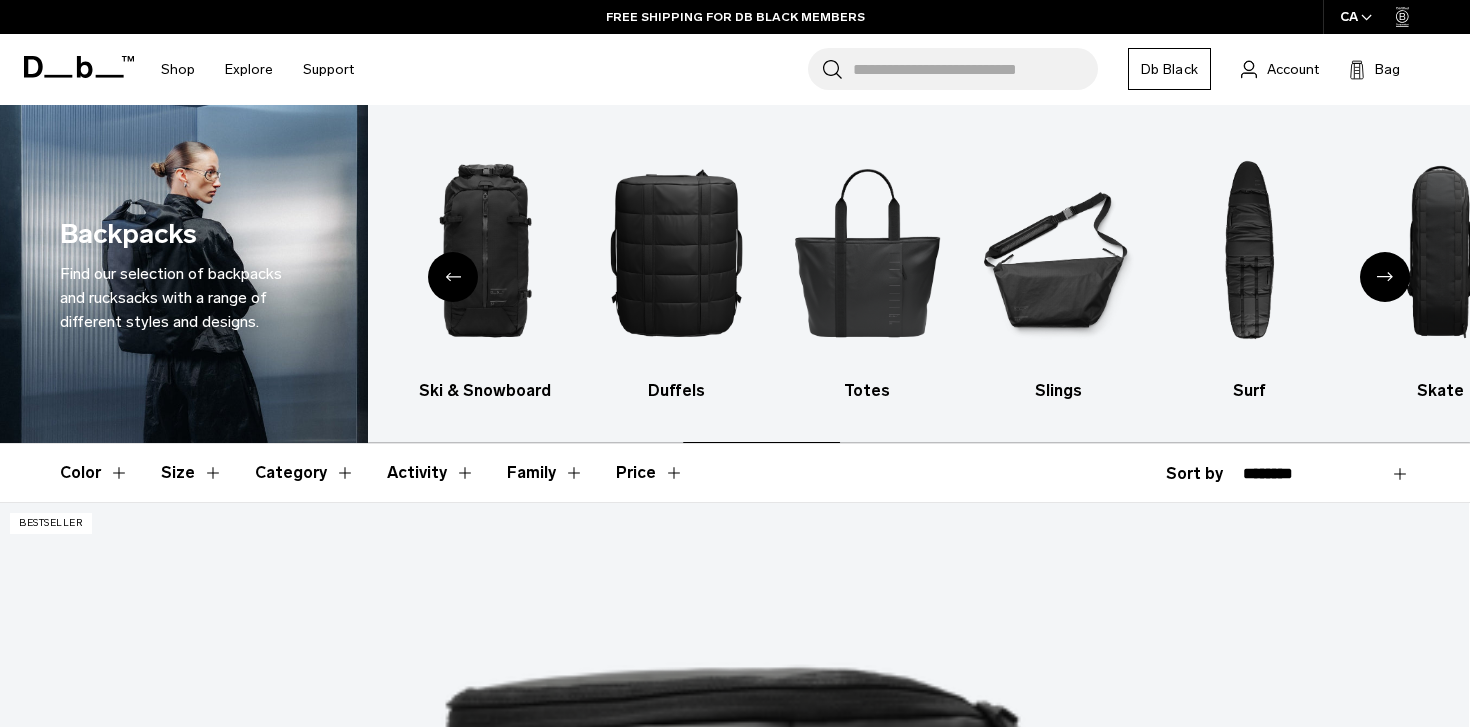 click at bounding box center [1385, 277] 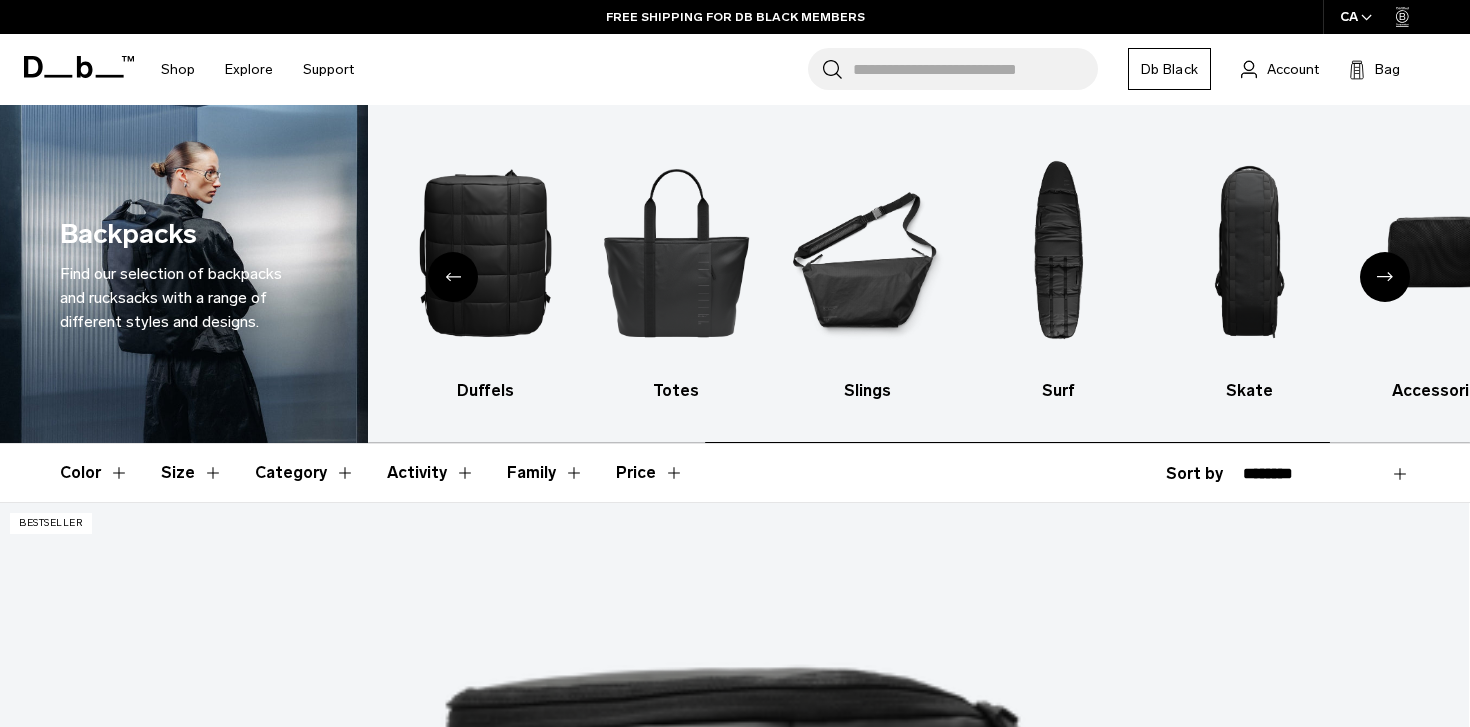 click at bounding box center (1385, 277) 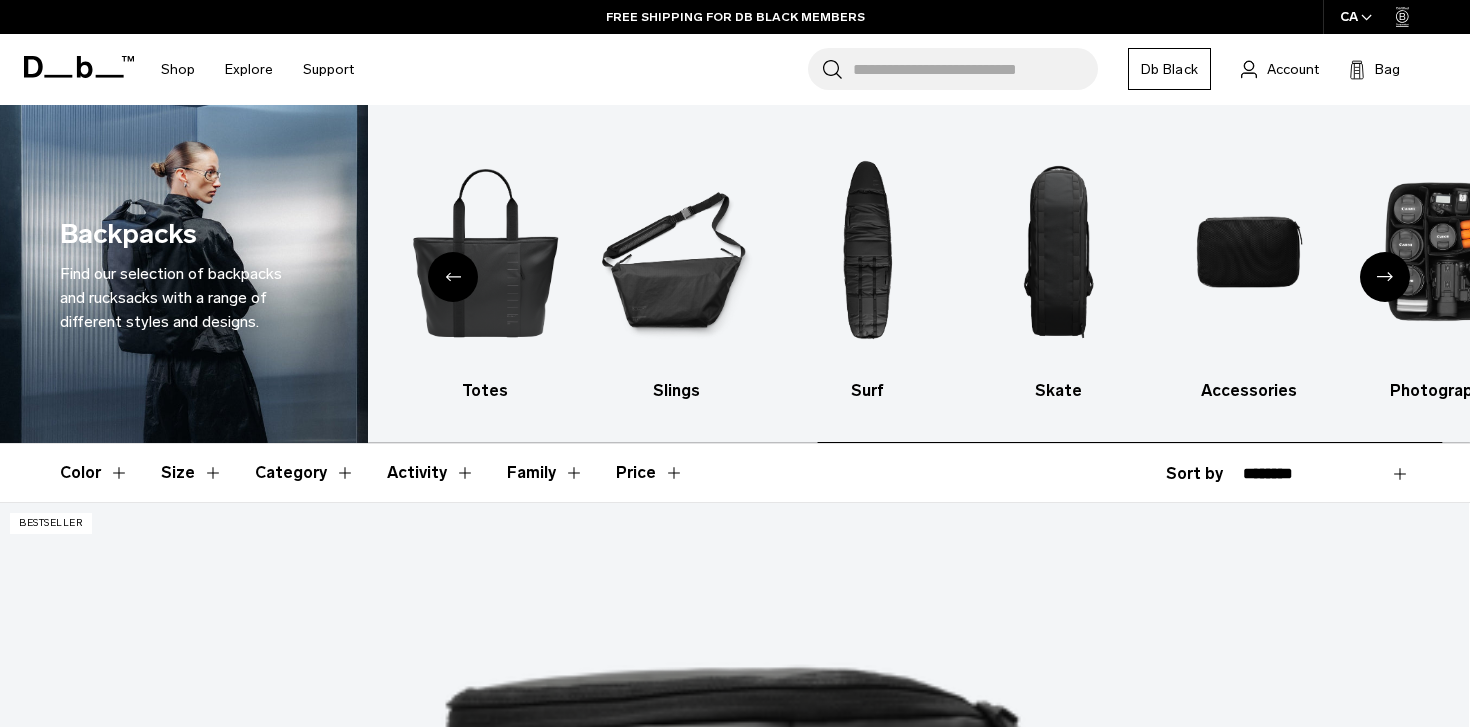 click at bounding box center [1385, 277] 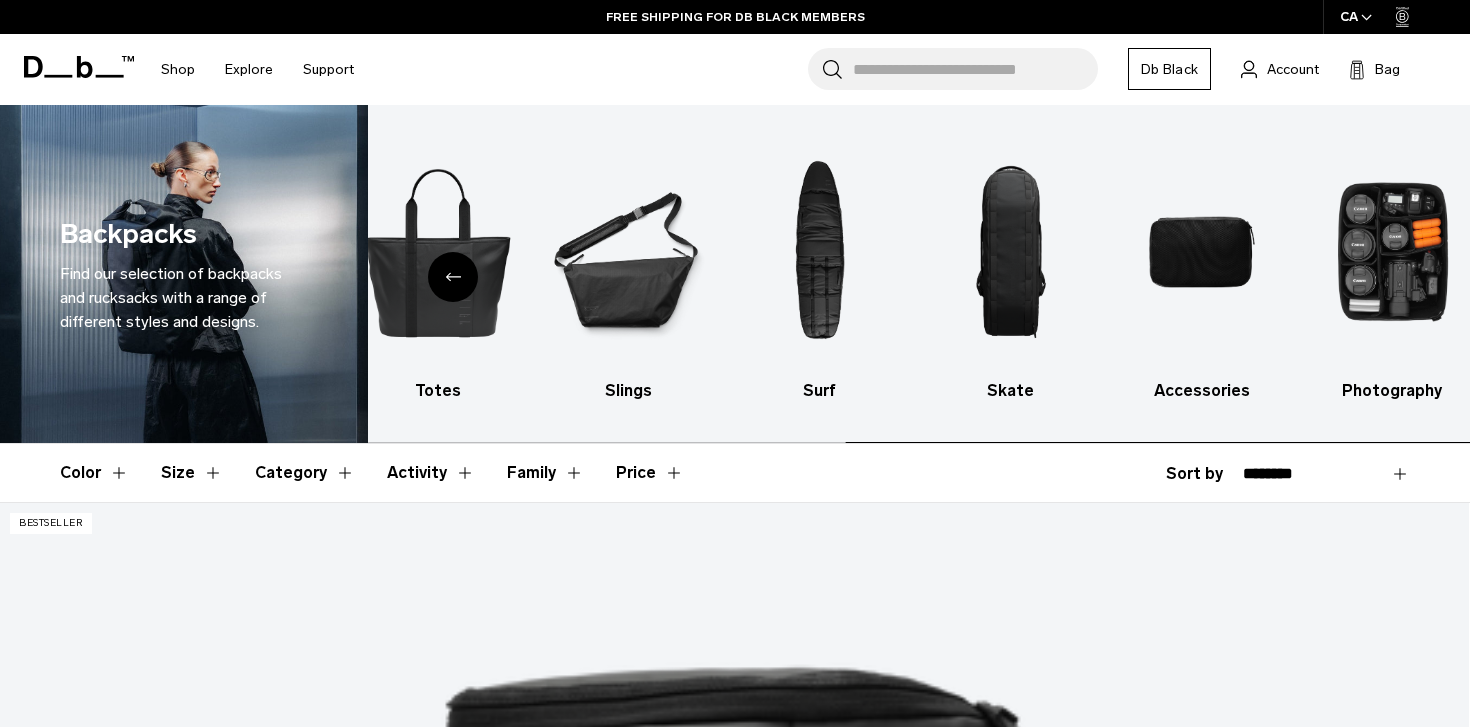 click at bounding box center [1393, 252] 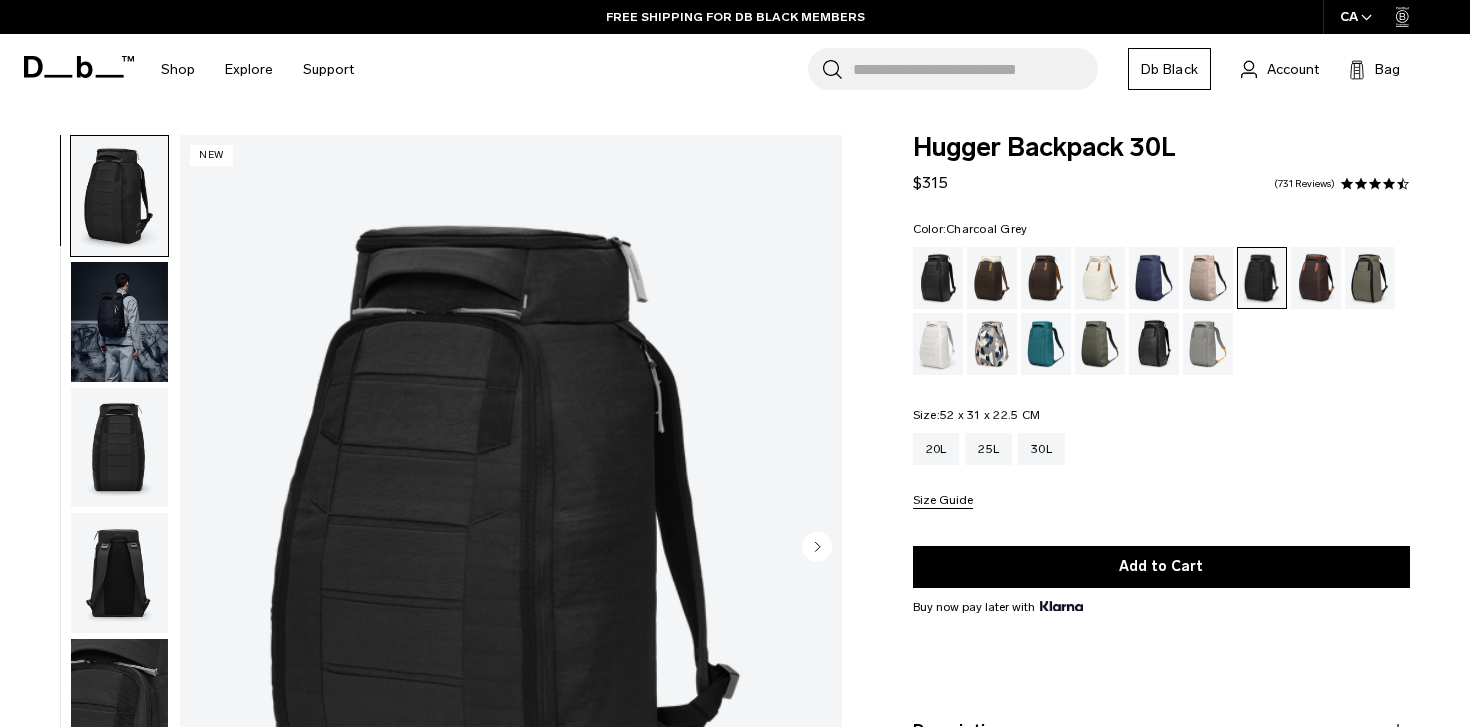 scroll, scrollTop: 0, scrollLeft: 0, axis: both 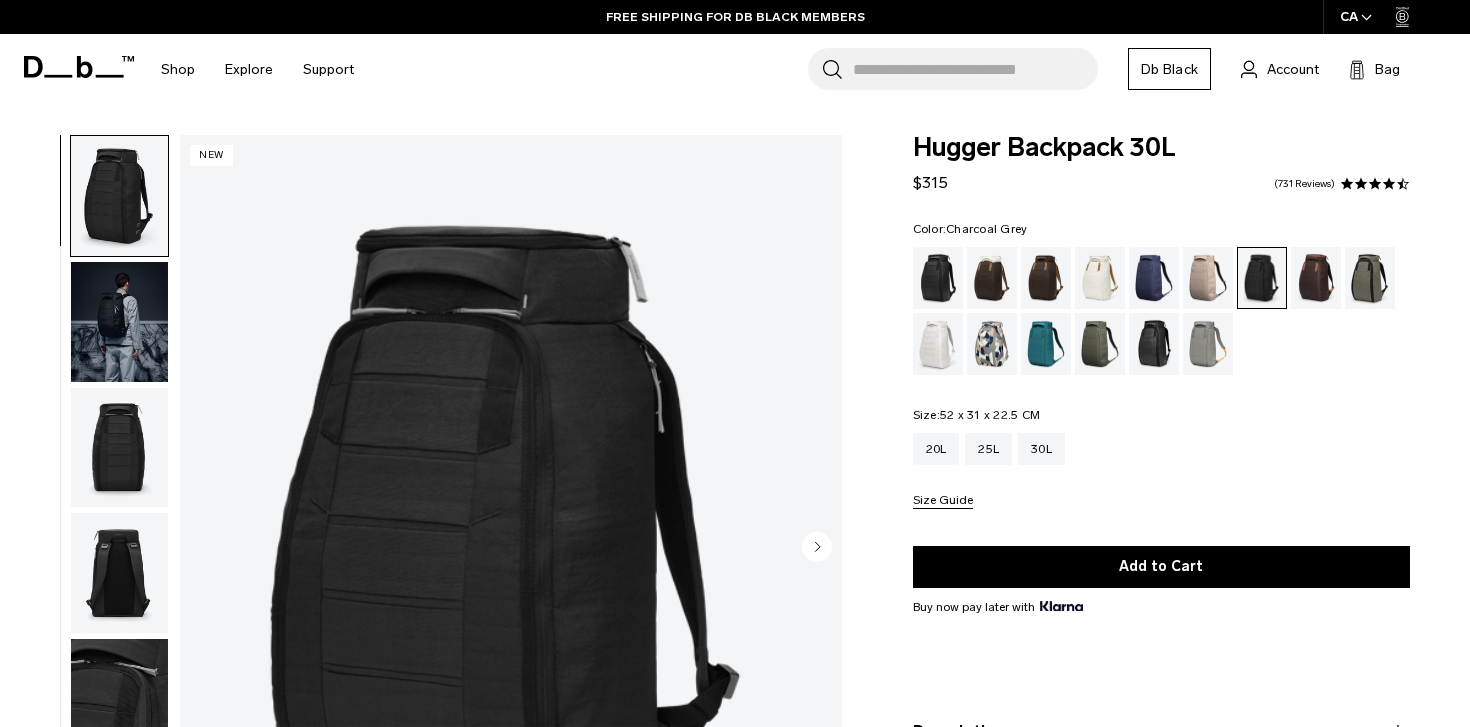 click at bounding box center [119, 322] 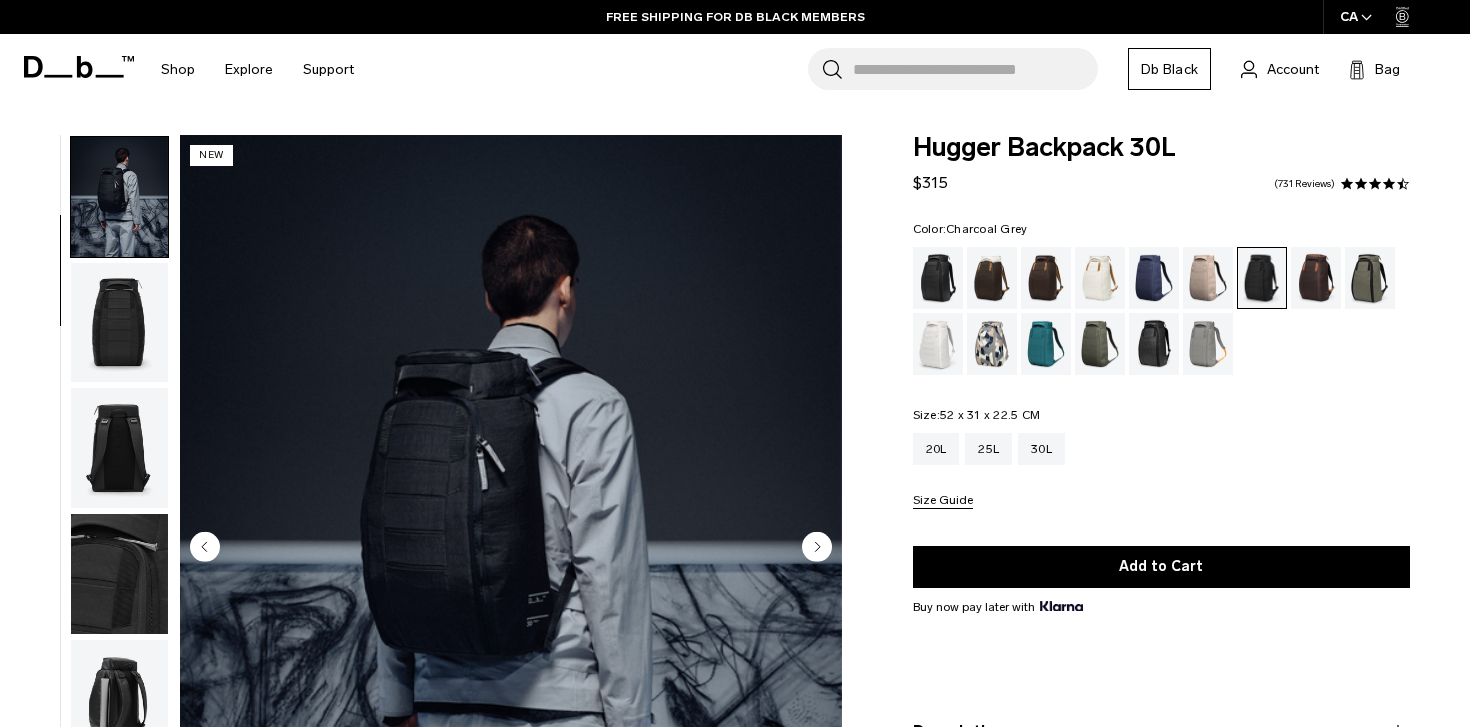 scroll, scrollTop: 126, scrollLeft: 0, axis: vertical 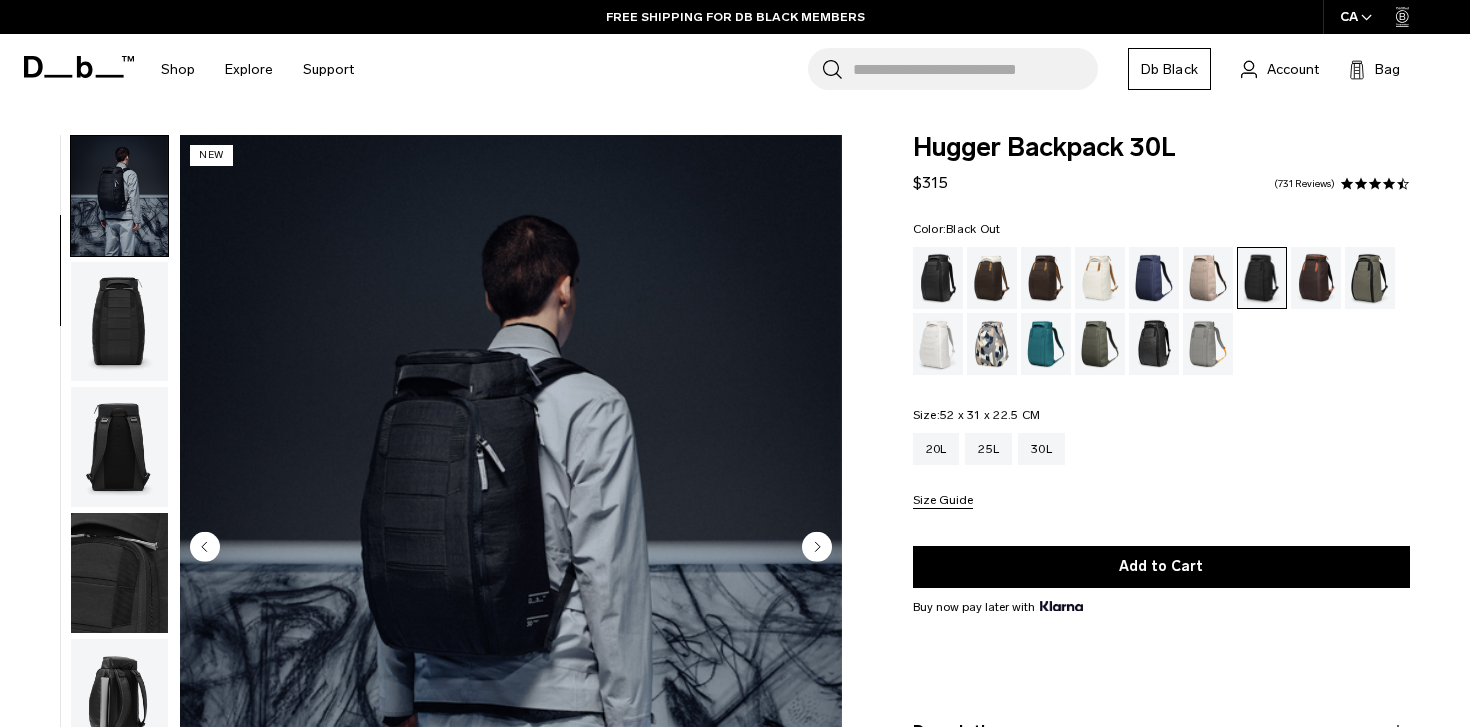 click at bounding box center [938, 278] 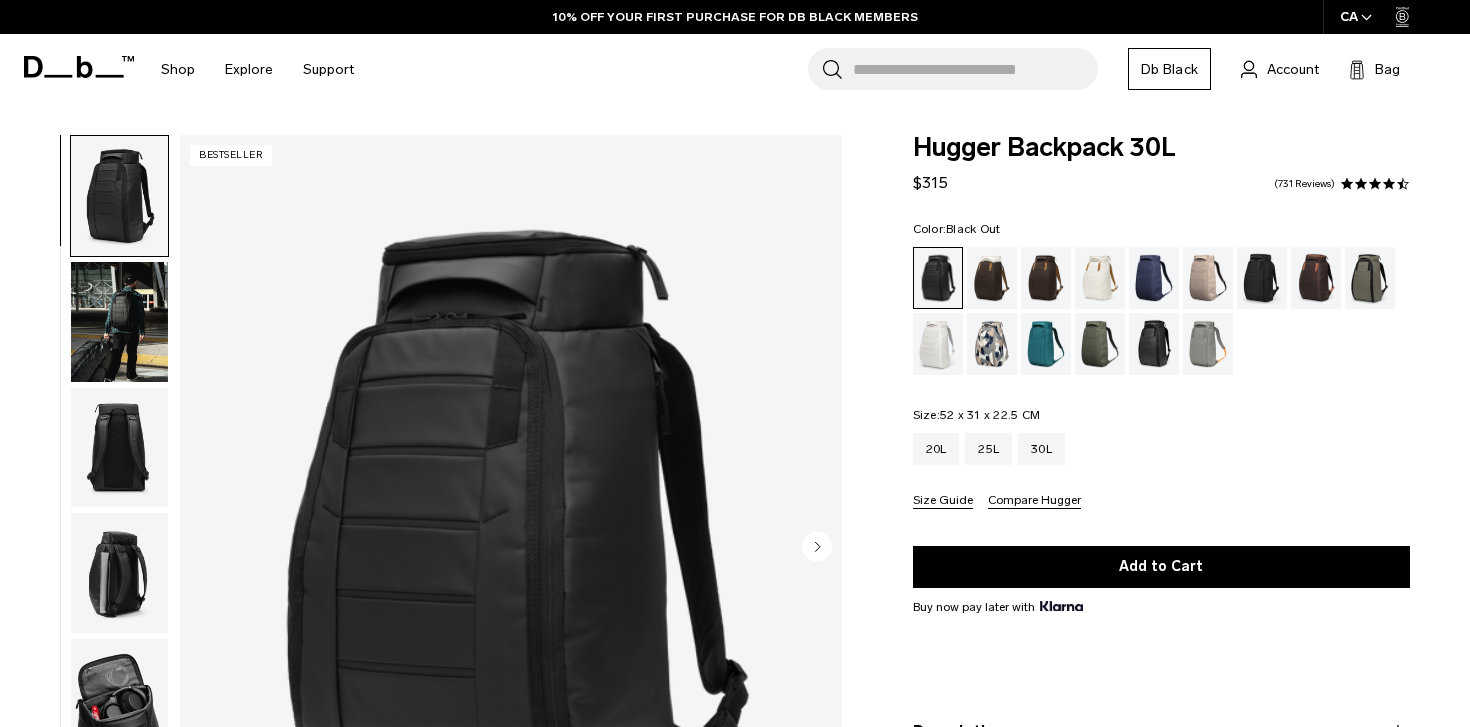 click at bounding box center [119, 322] 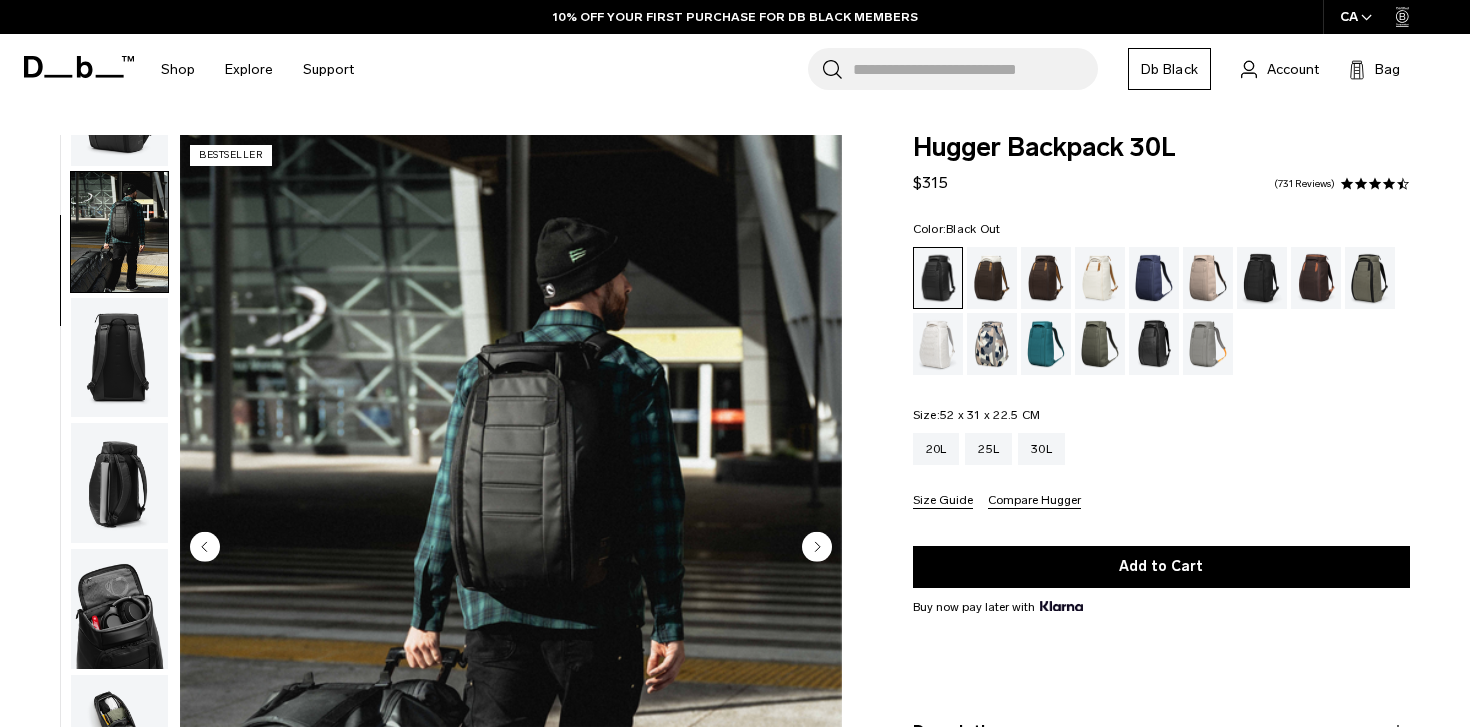 scroll, scrollTop: 126, scrollLeft: 0, axis: vertical 